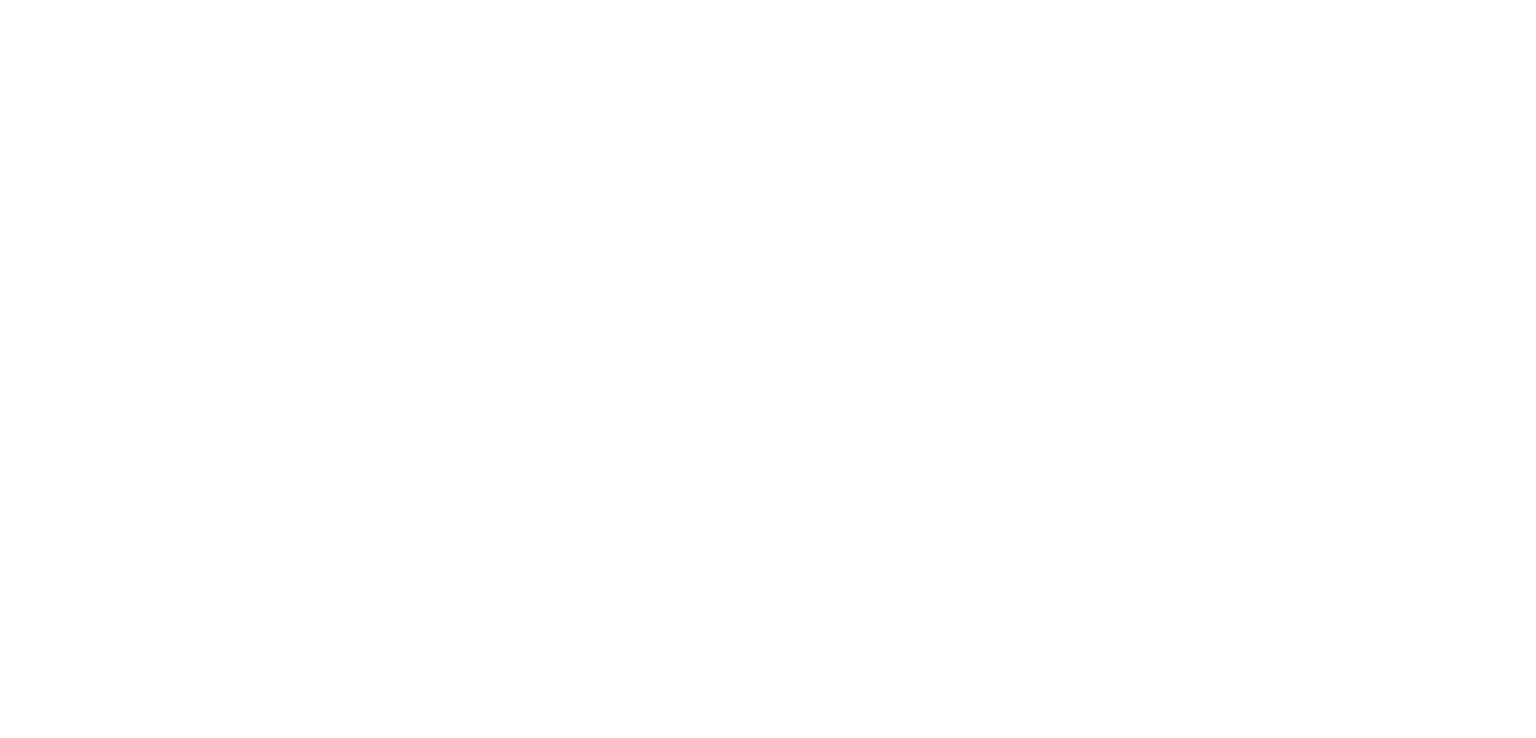 scroll, scrollTop: 0, scrollLeft: 0, axis: both 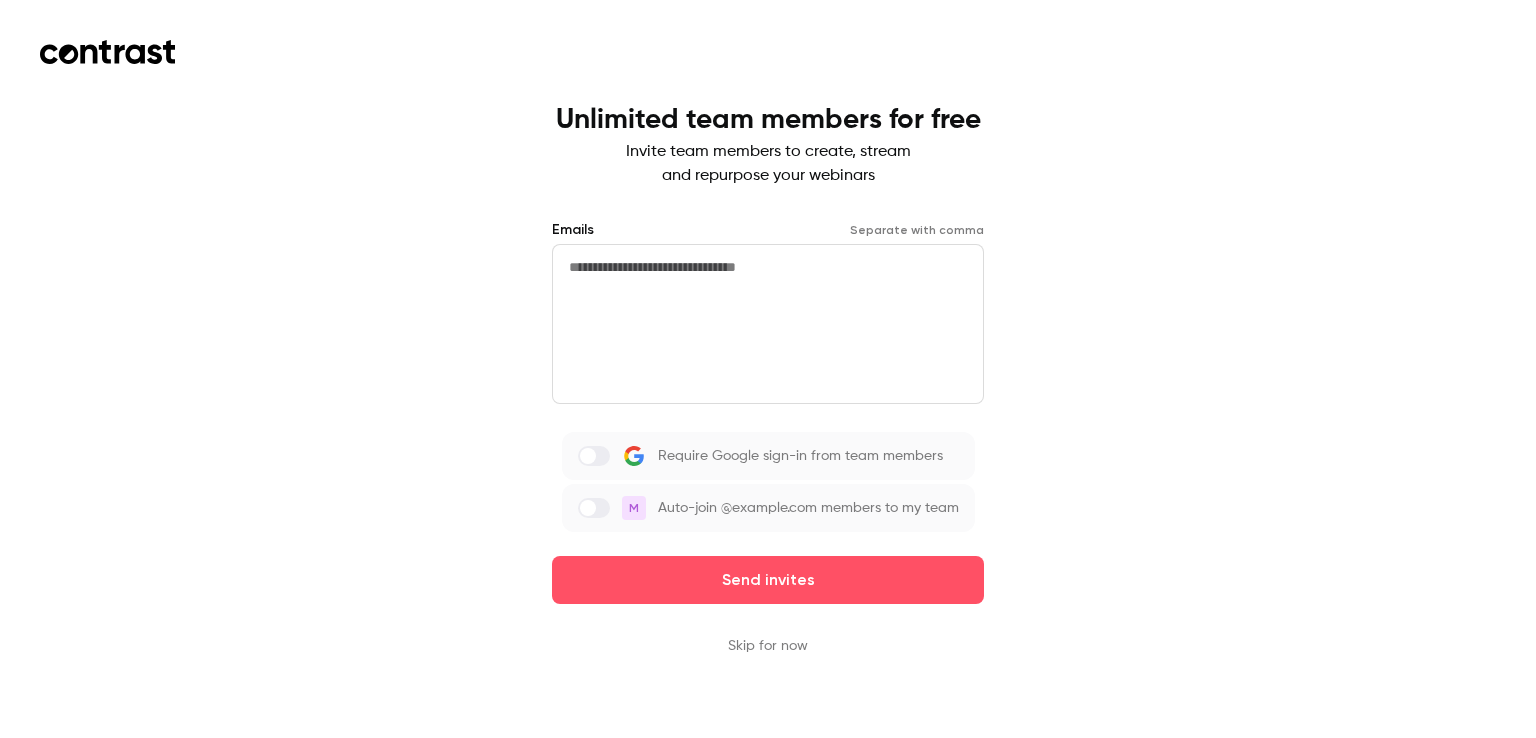 click at bounding box center (768, 324) 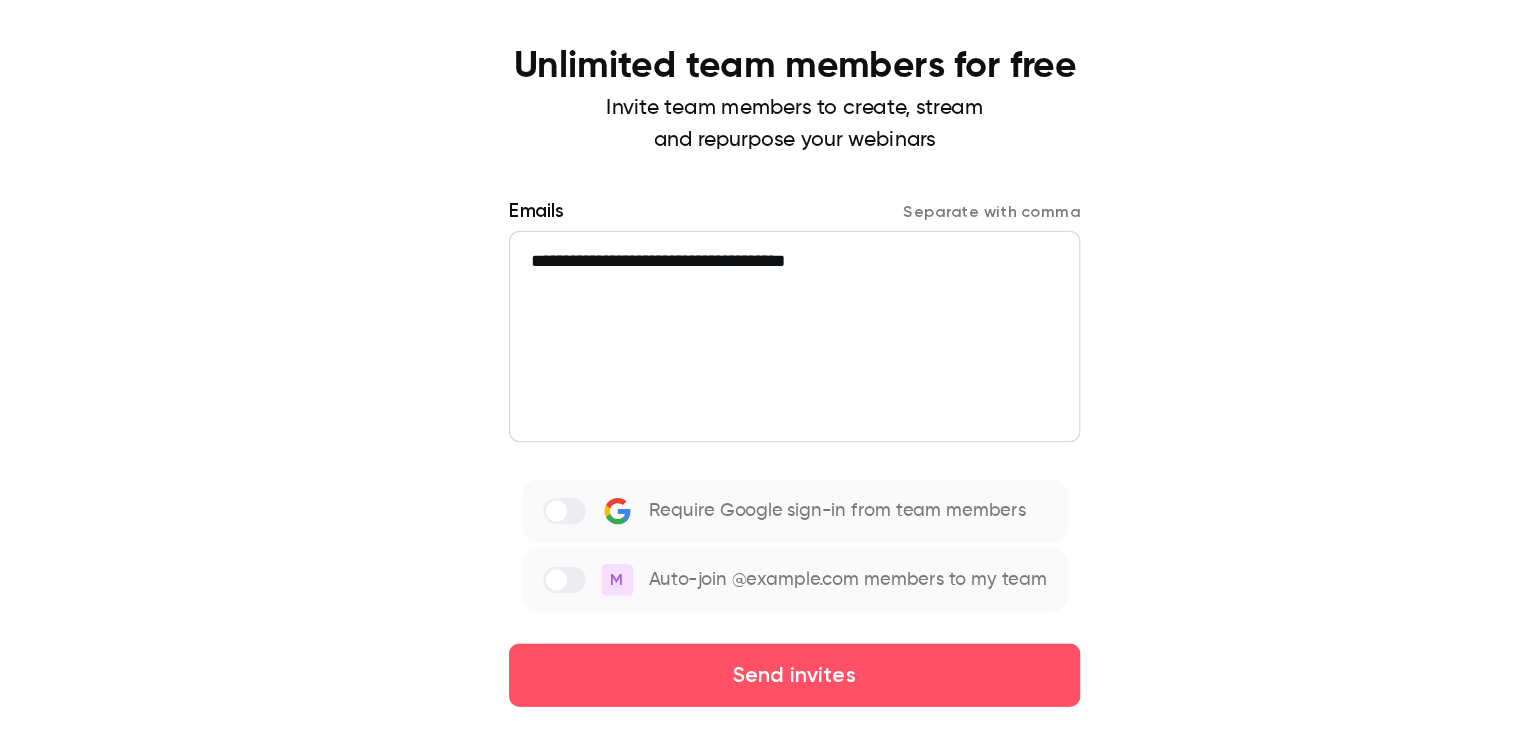 drag, startPoint x: 866, startPoint y: 268, endPoint x: 699, endPoint y: 273, distance: 167.07483 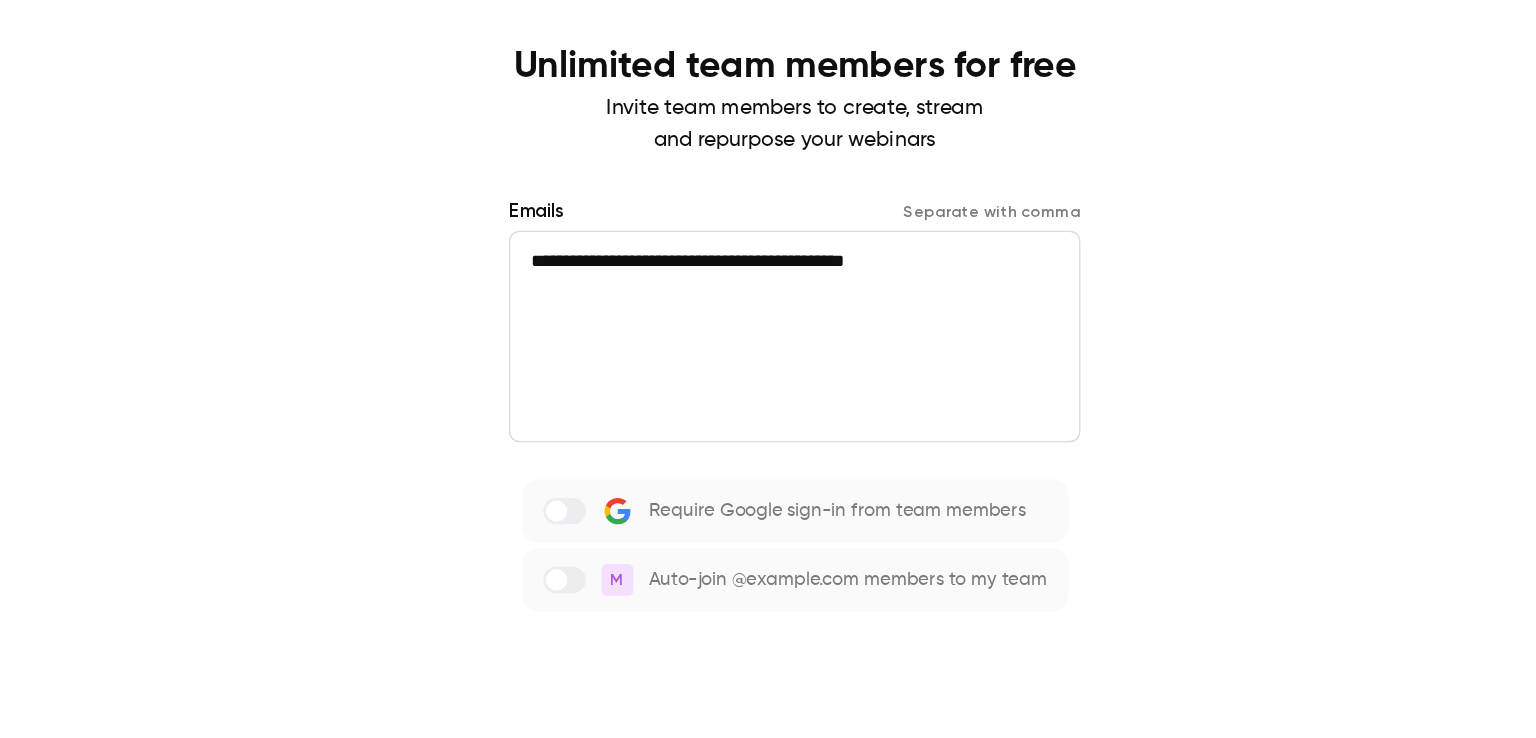 type on "**********" 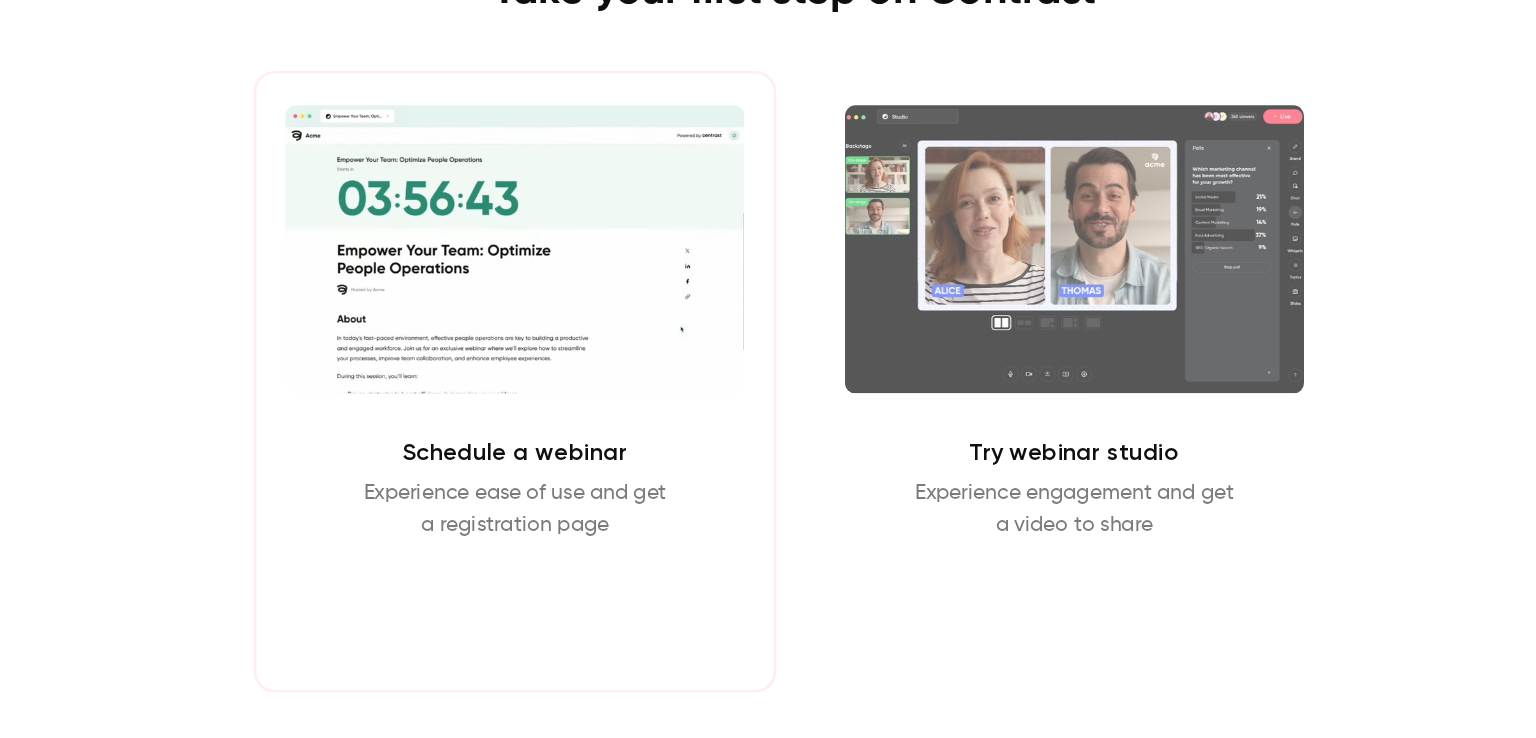 click on "Schedule webinar" at bounding box center (556, 620) 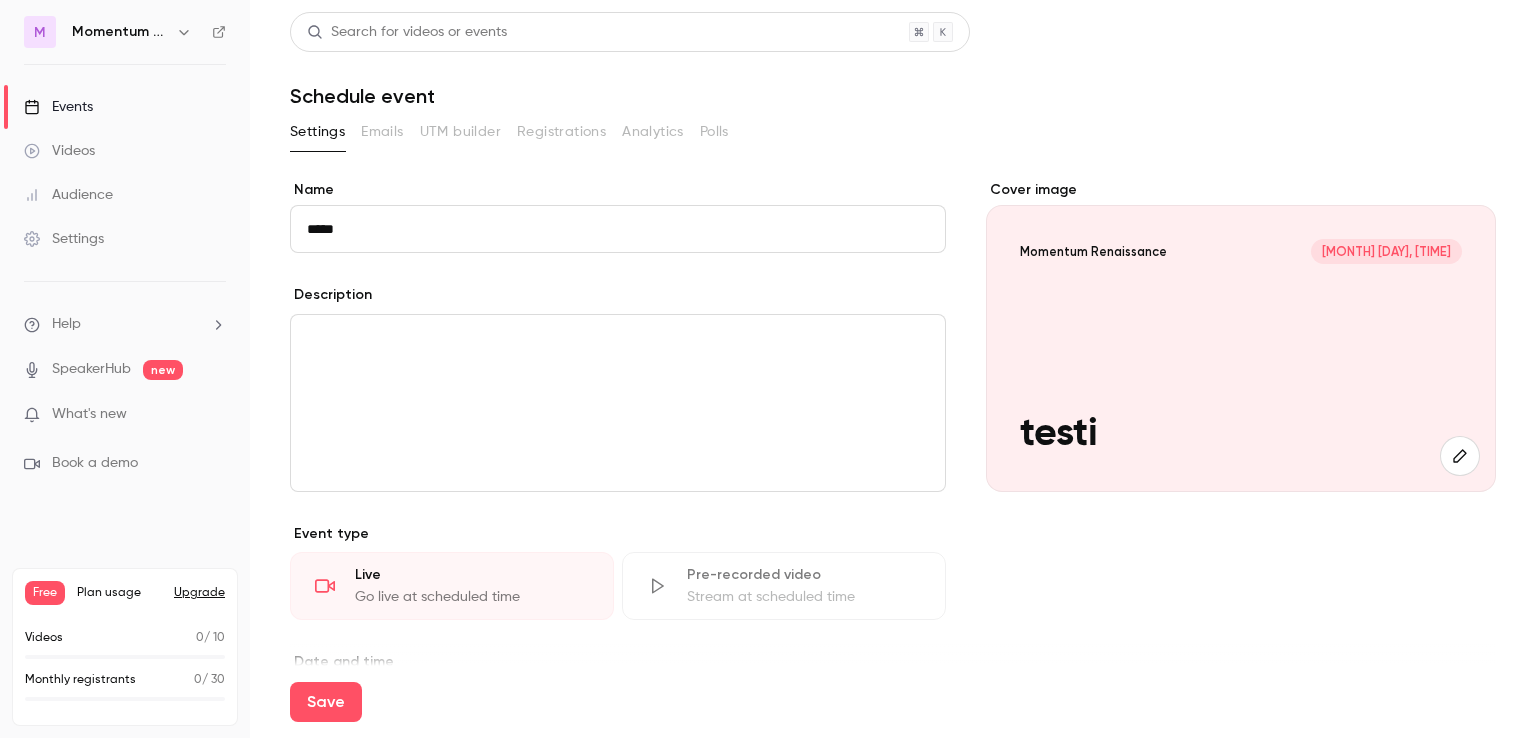 type on "*****" 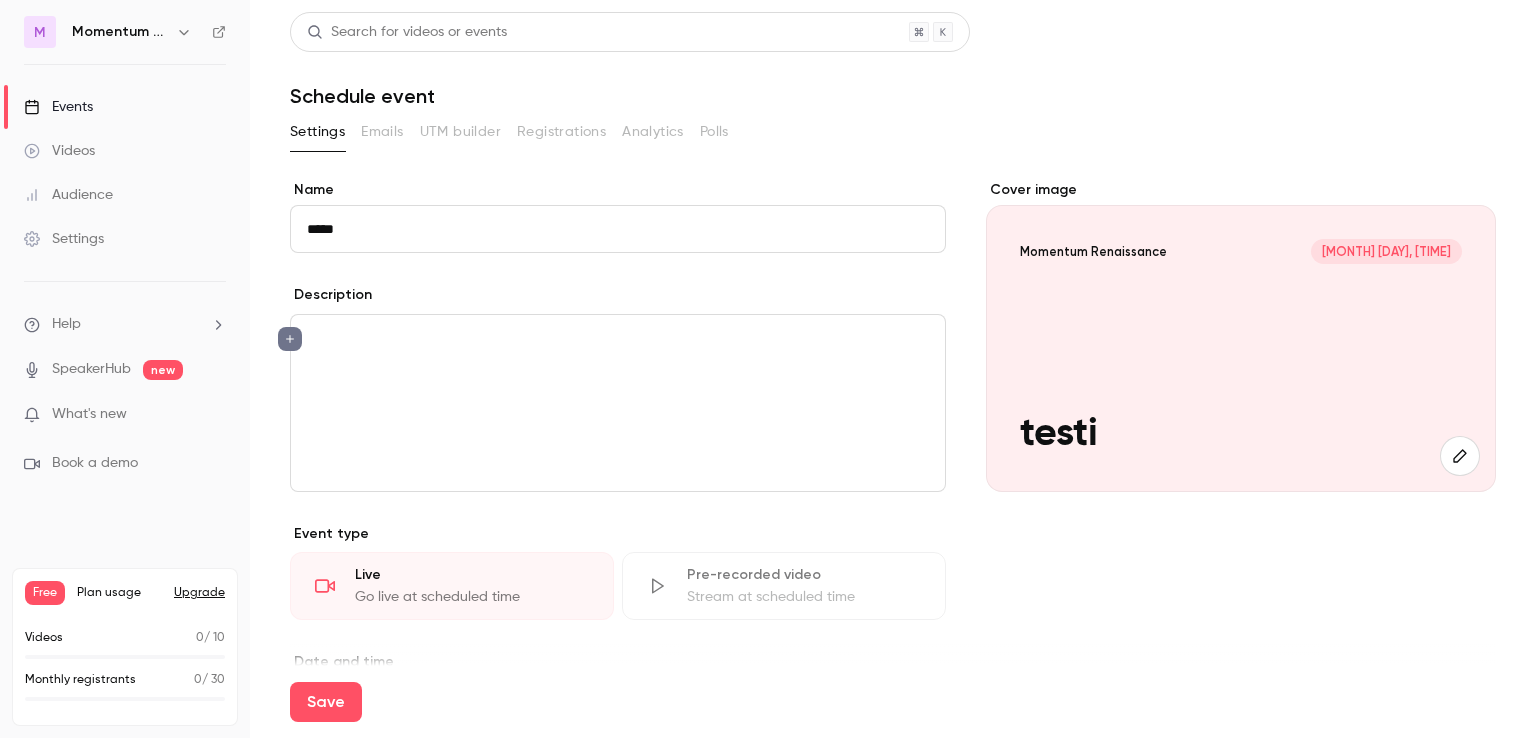 type 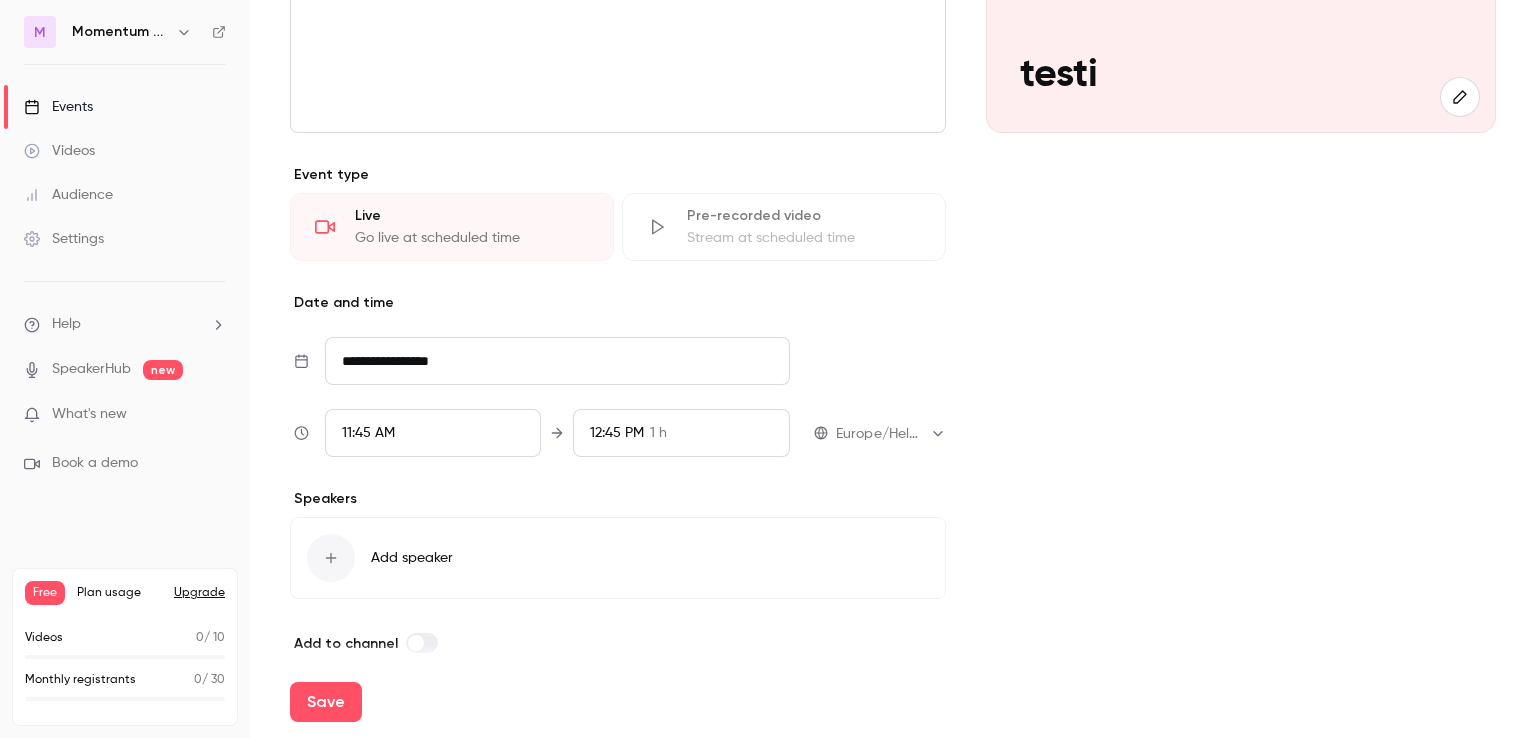 scroll, scrollTop: 360, scrollLeft: 0, axis: vertical 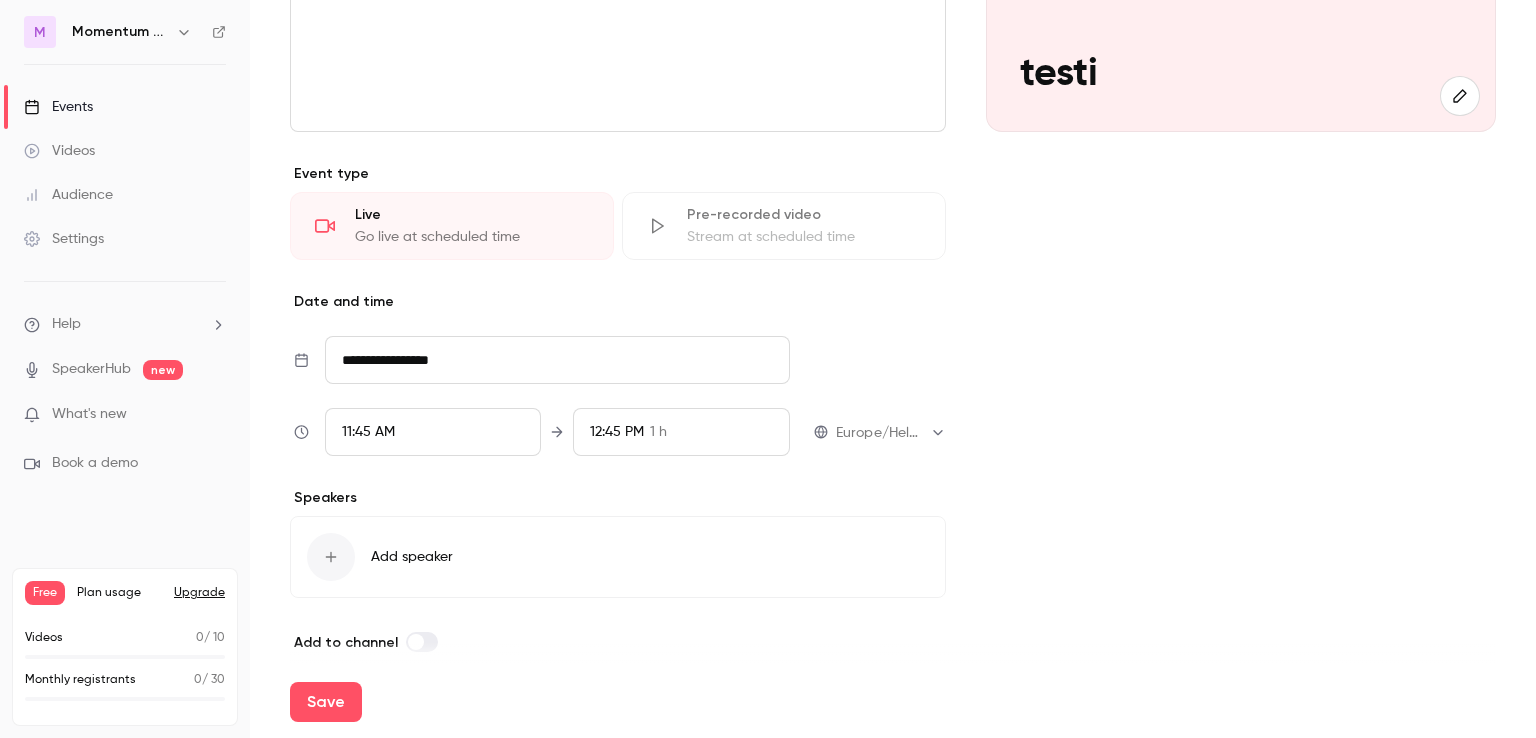 click on "11:45 AM" at bounding box center [368, 432] 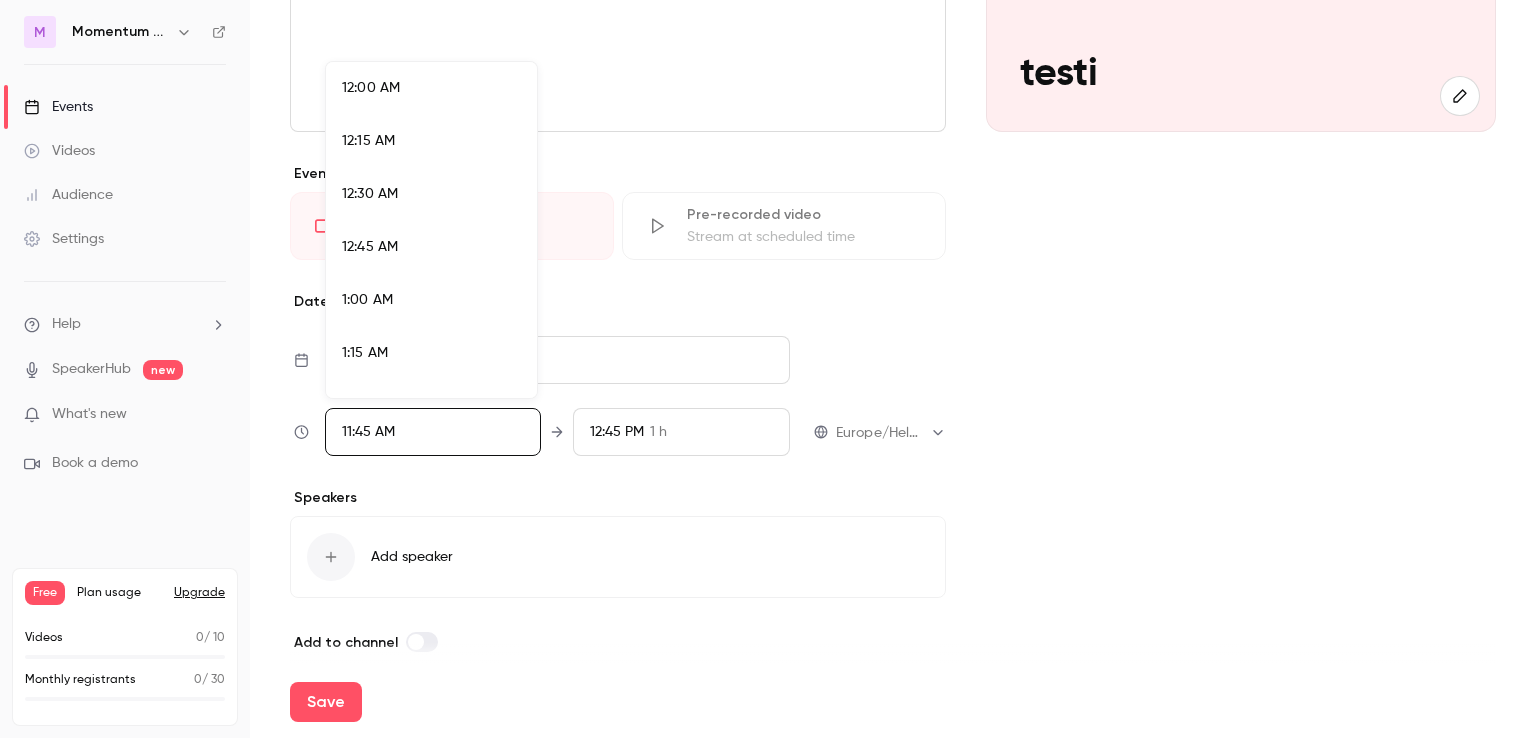 scroll, scrollTop: 2349, scrollLeft: 0, axis: vertical 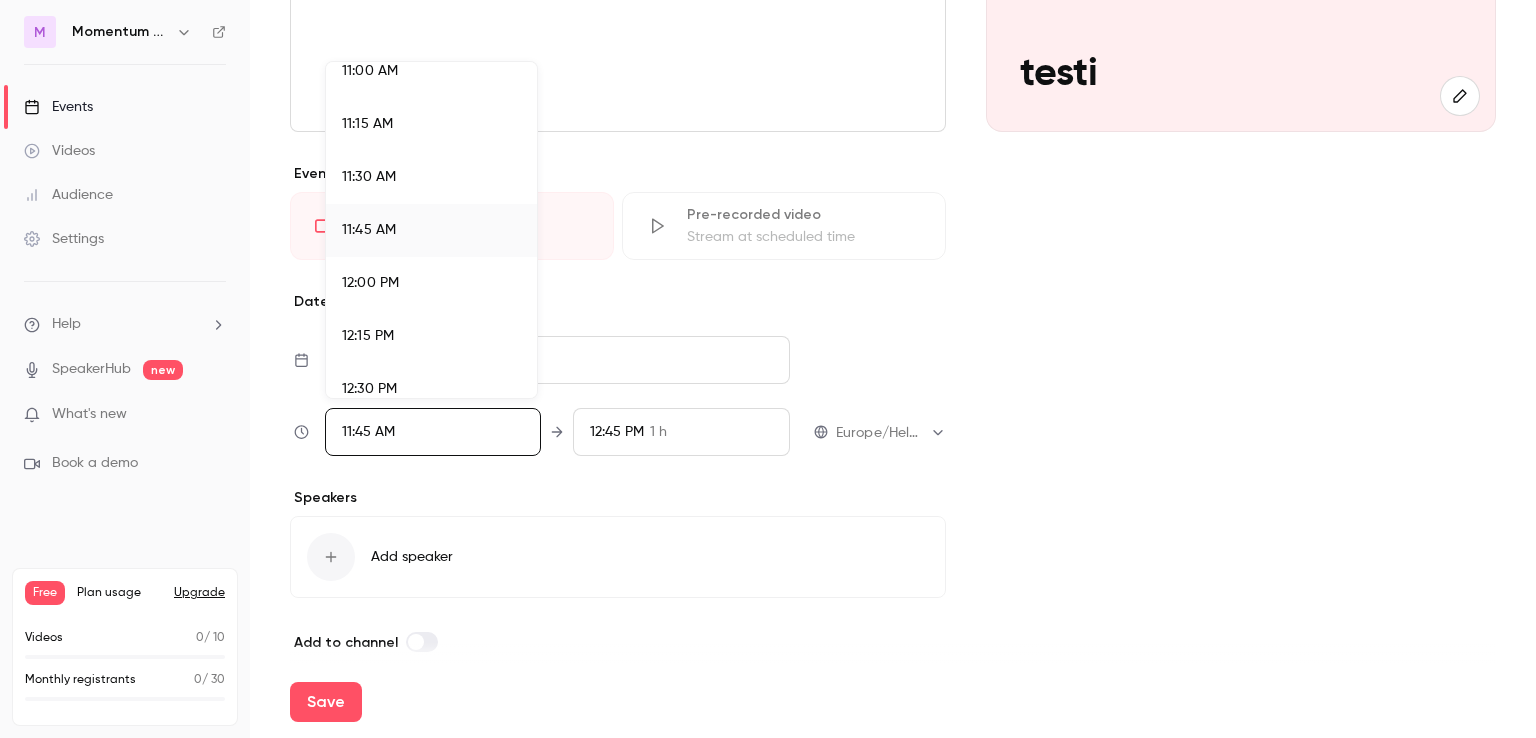 click on "12:00 PM" at bounding box center [431, 283] 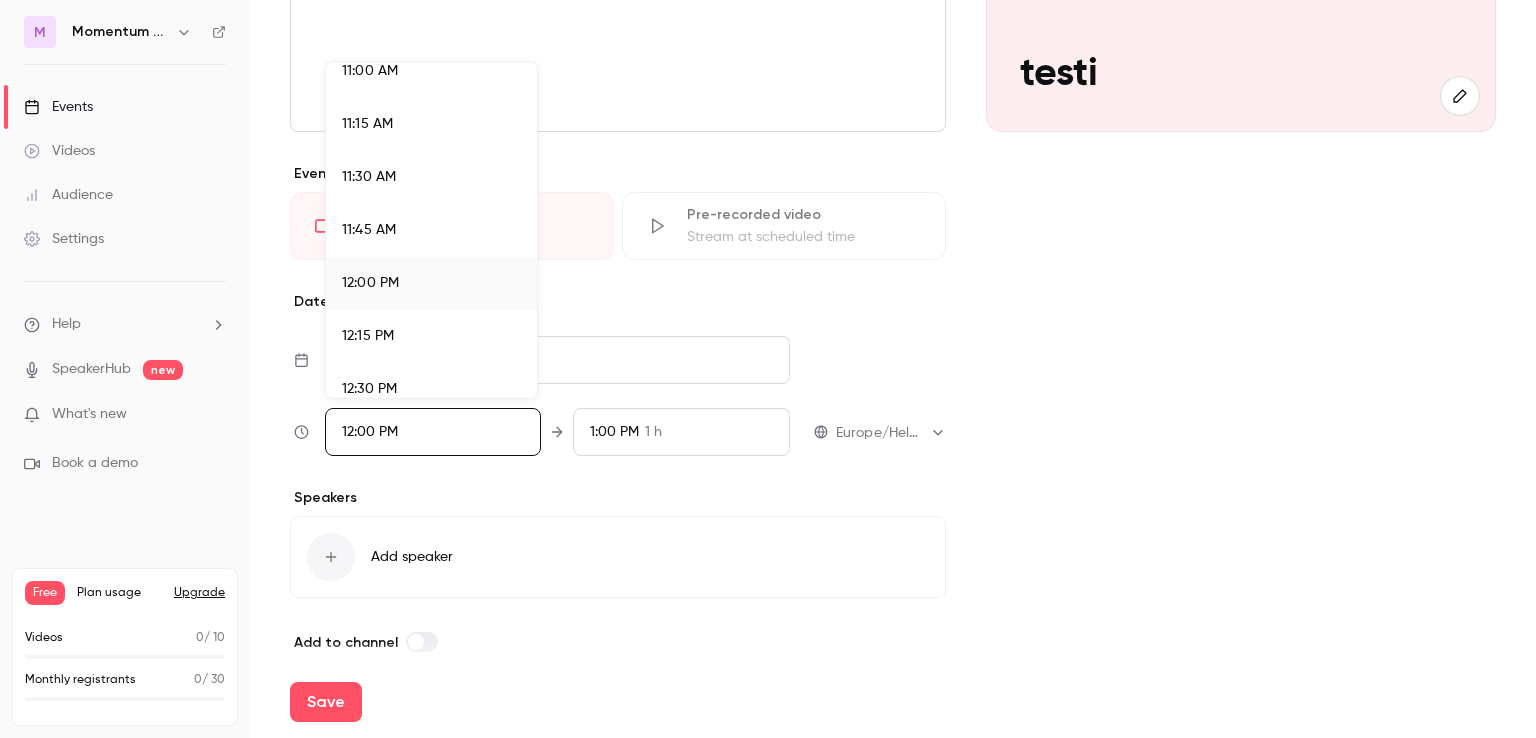 click at bounding box center [768, 369] 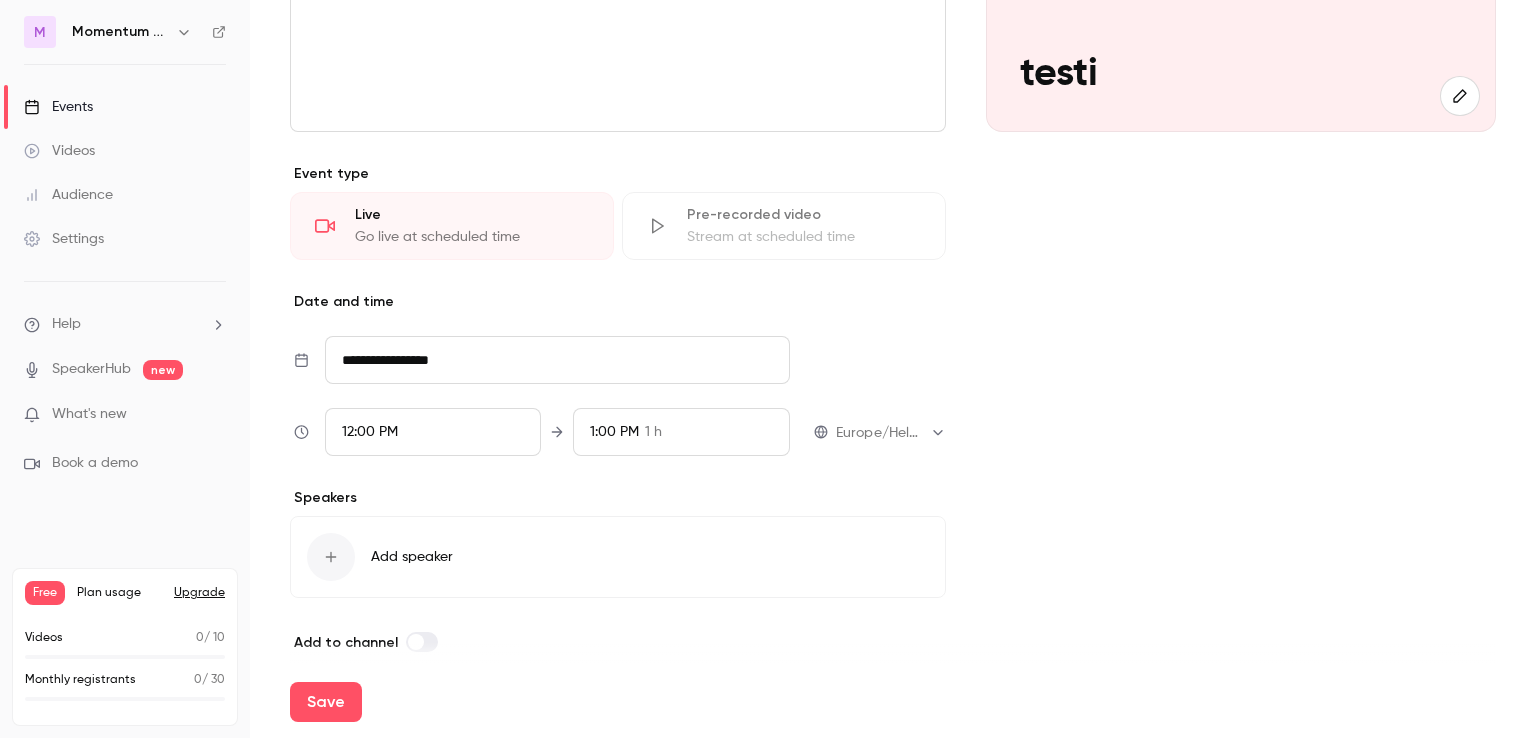 click on "1 h" at bounding box center (653, 432) 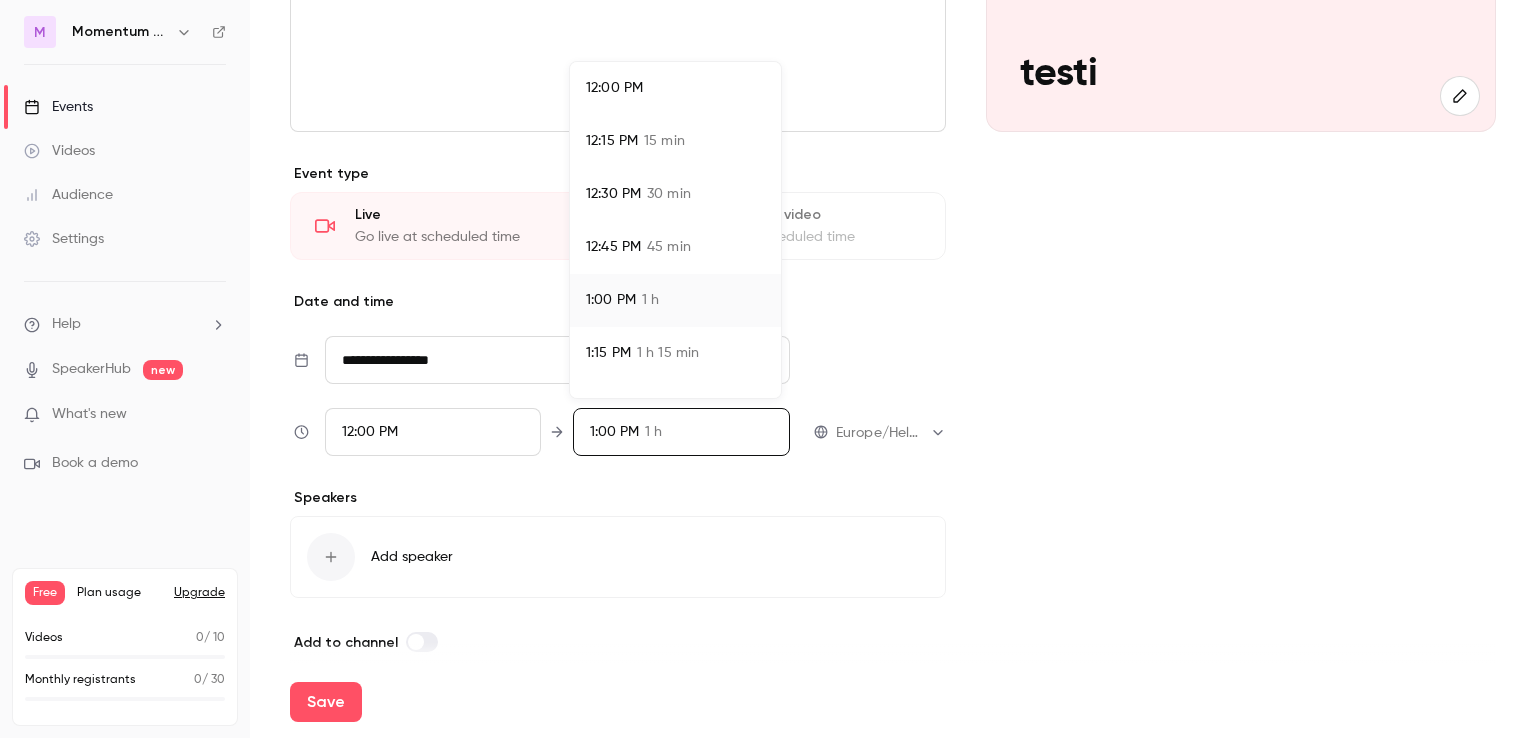 click on "12:15 PM 15 min" at bounding box center (675, 141) 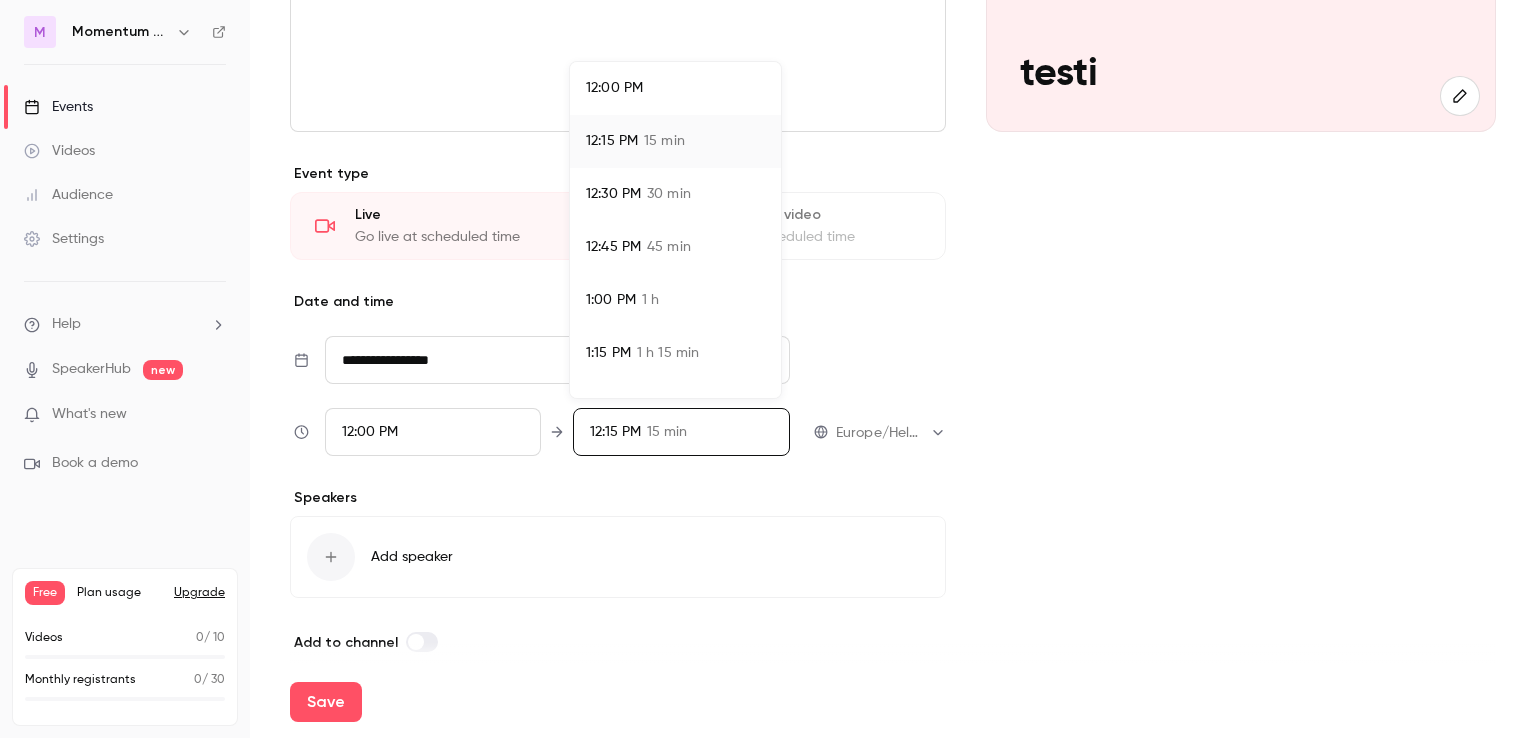 click at bounding box center [768, 369] 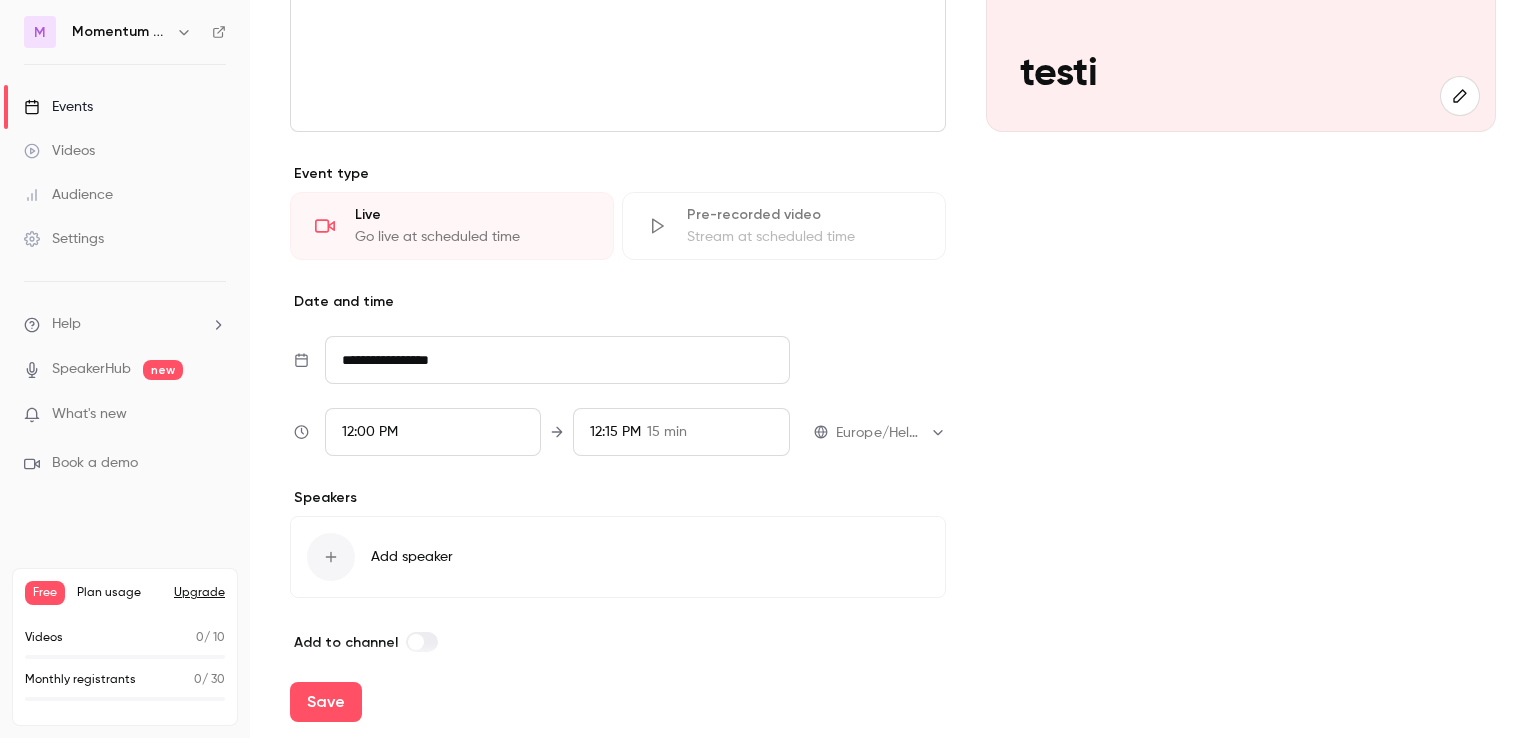 click on "Add speaker" at bounding box center (412, 557) 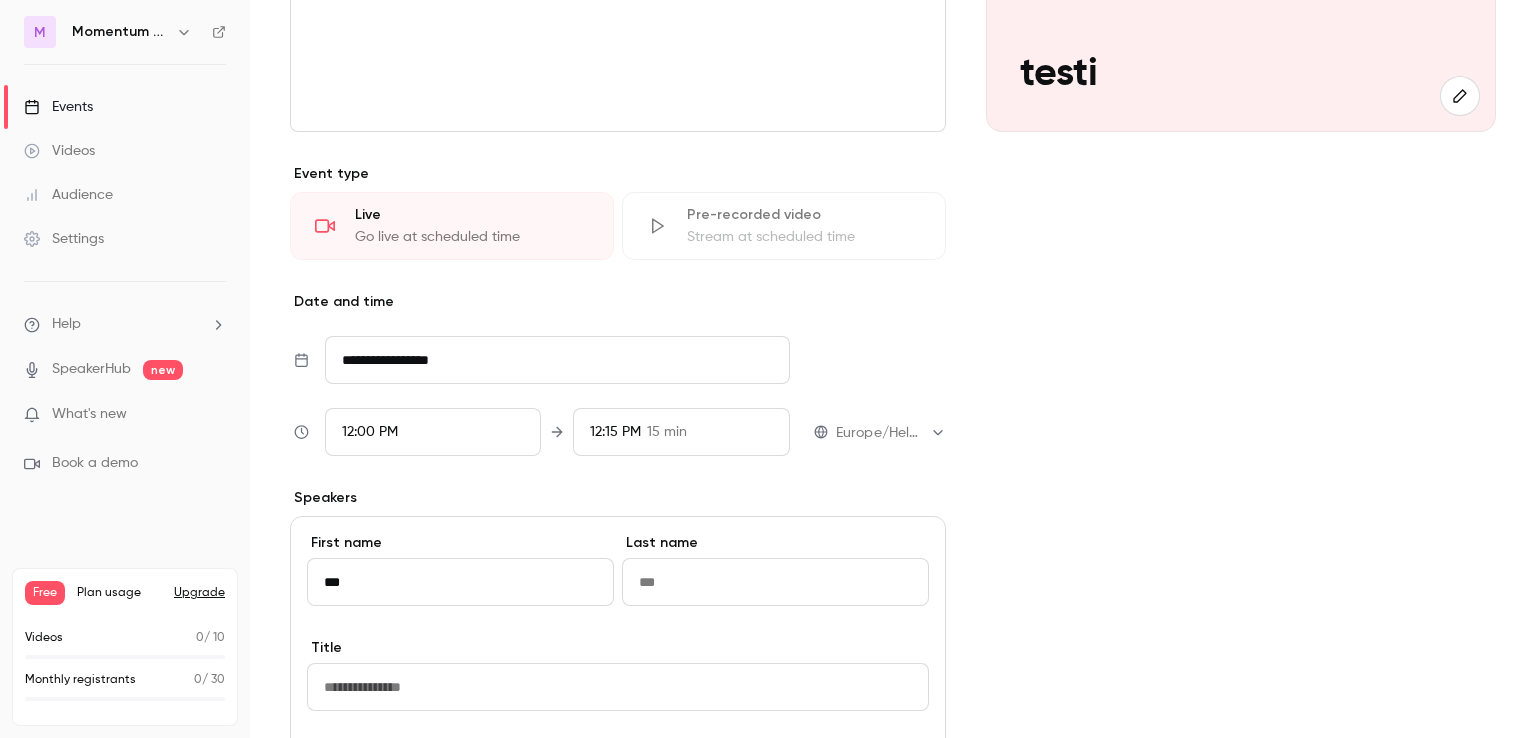 type on "****" 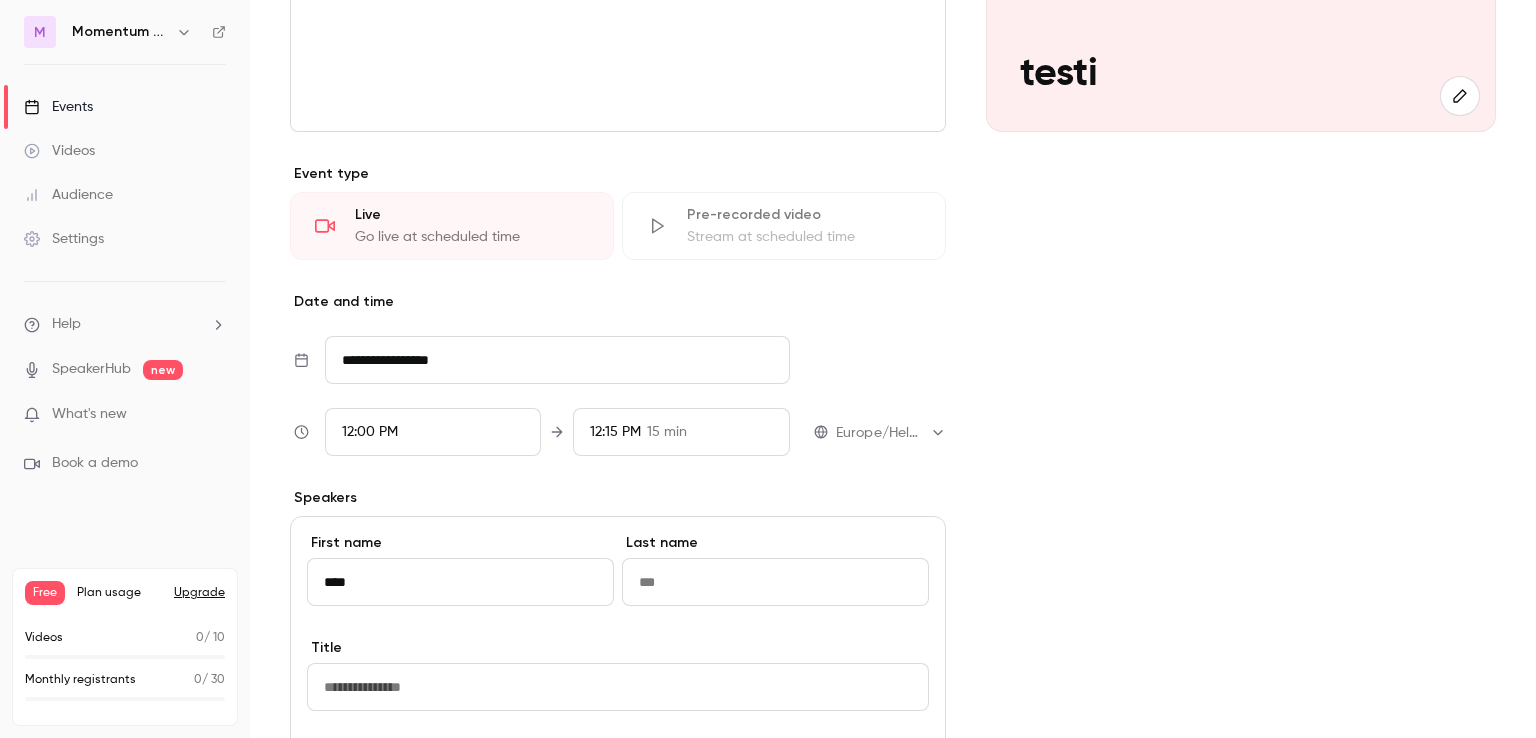 type on "*******" 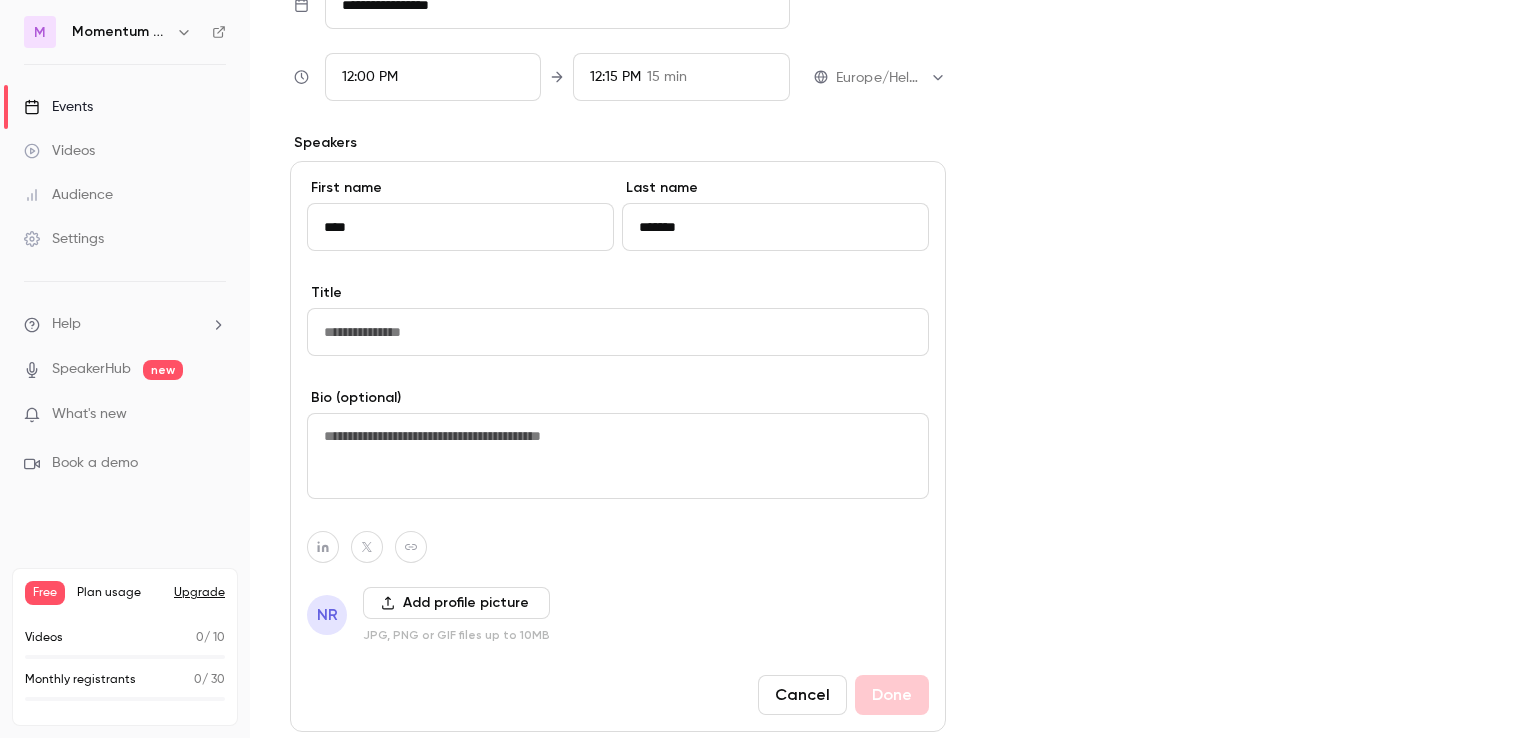 scroll, scrollTop: 716, scrollLeft: 0, axis: vertical 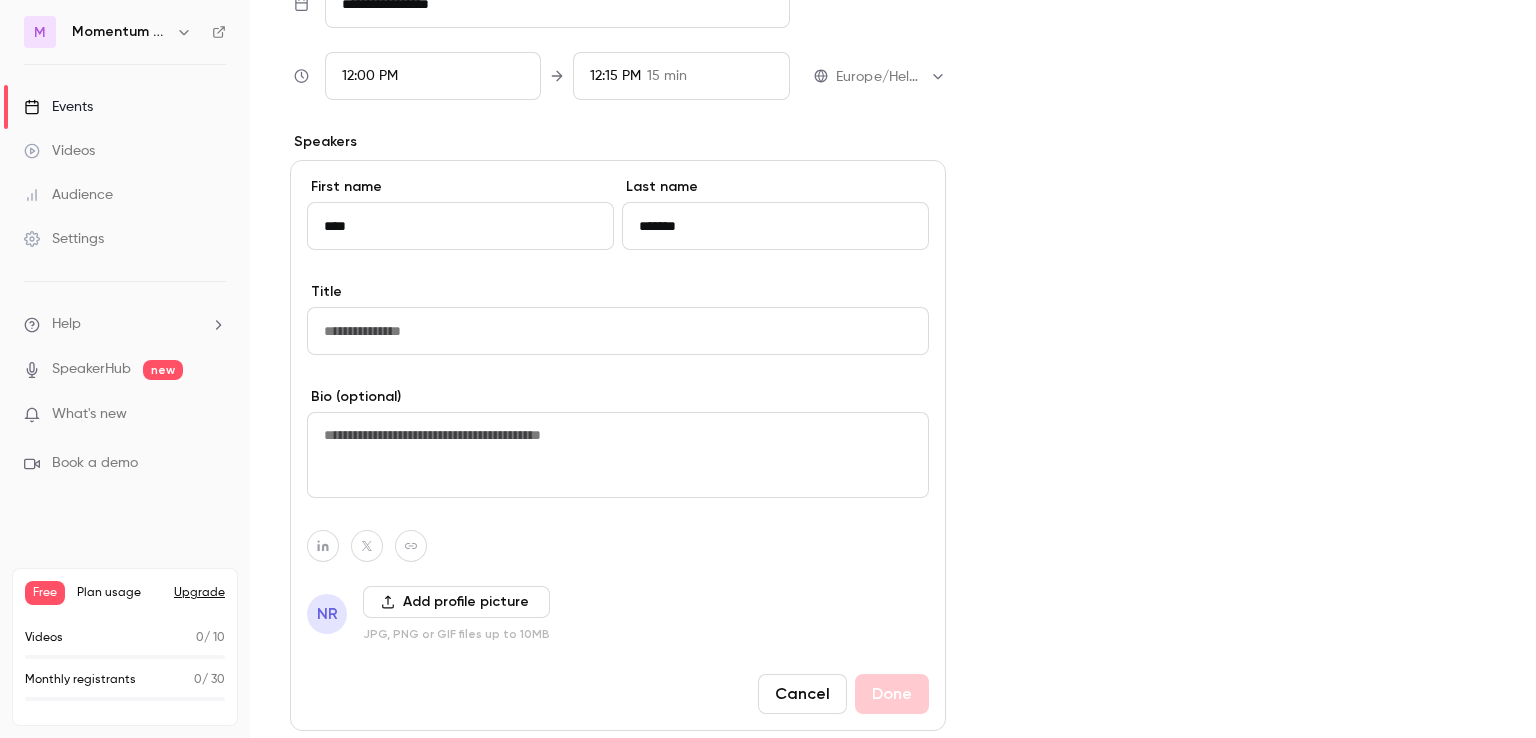 type on "****" 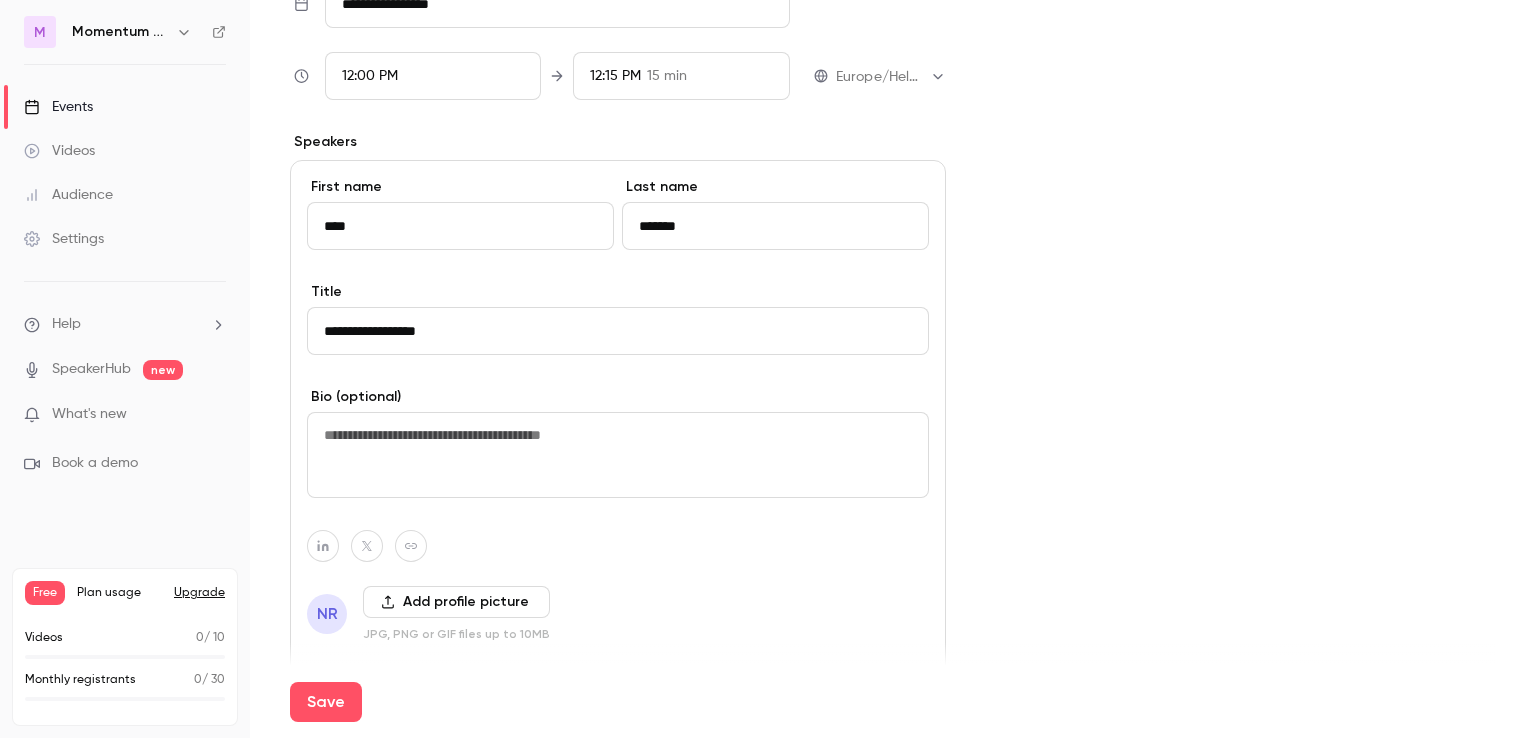 type on "**********" 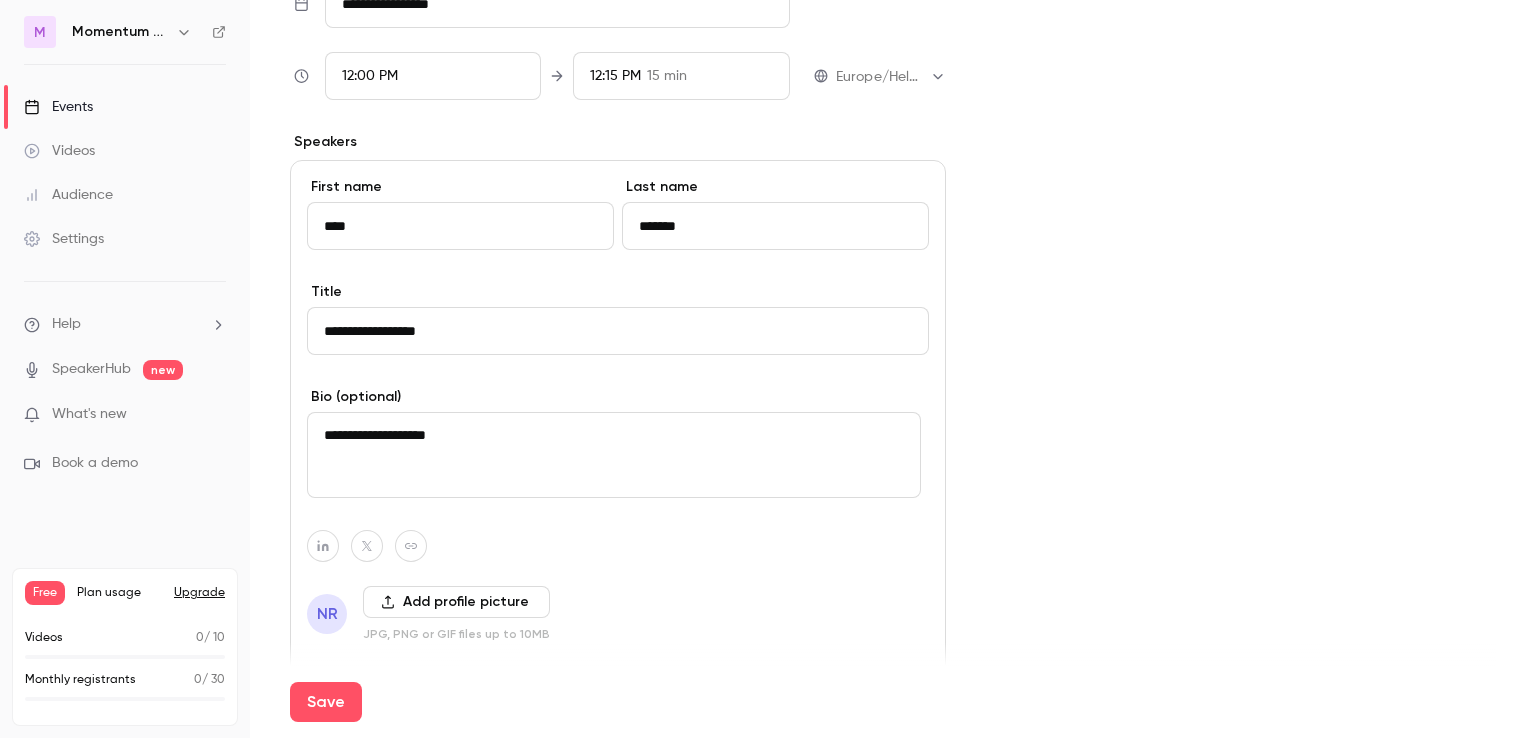 click on "**********" at bounding box center (614, 455) 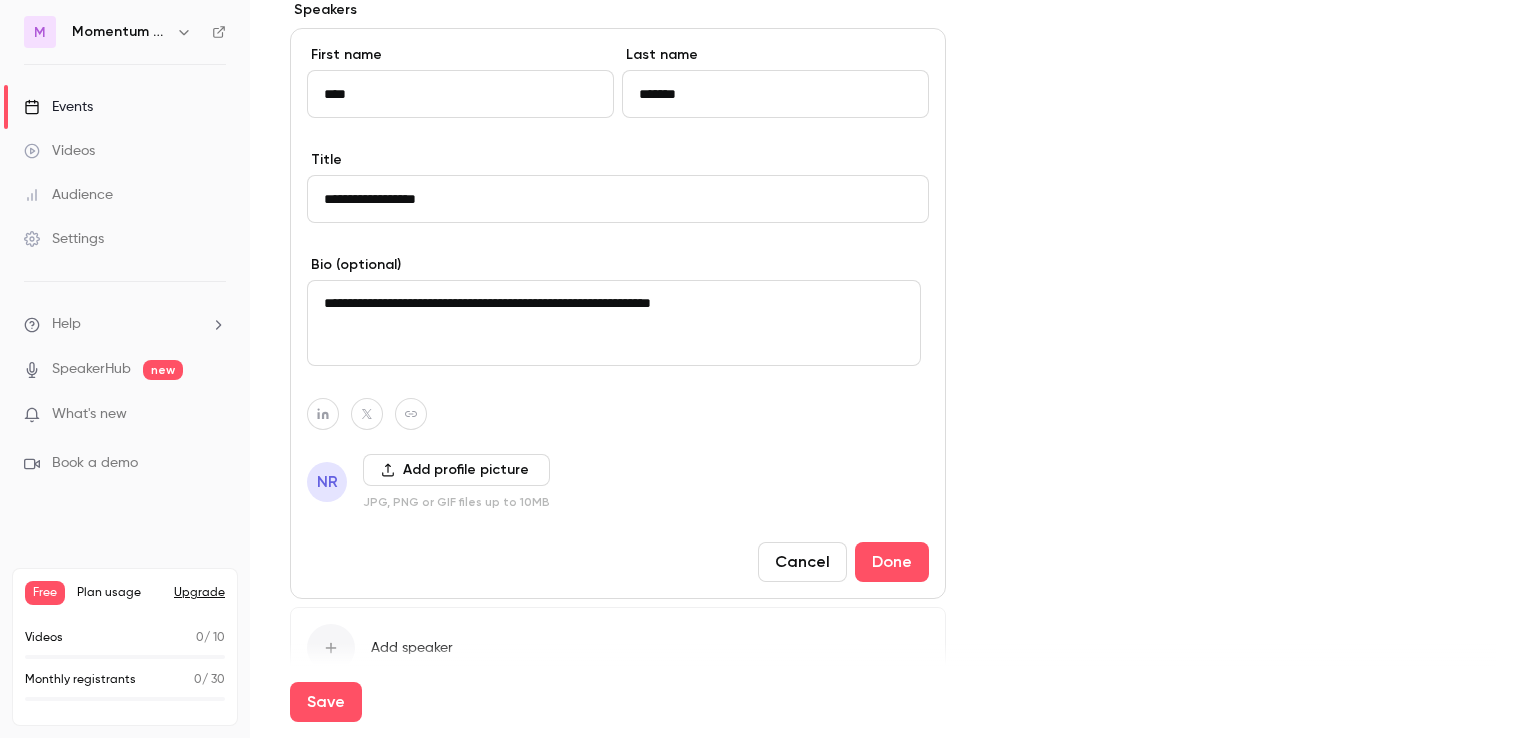 scroll, scrollTop: 850, scrollLeft: 0, axis: vertical 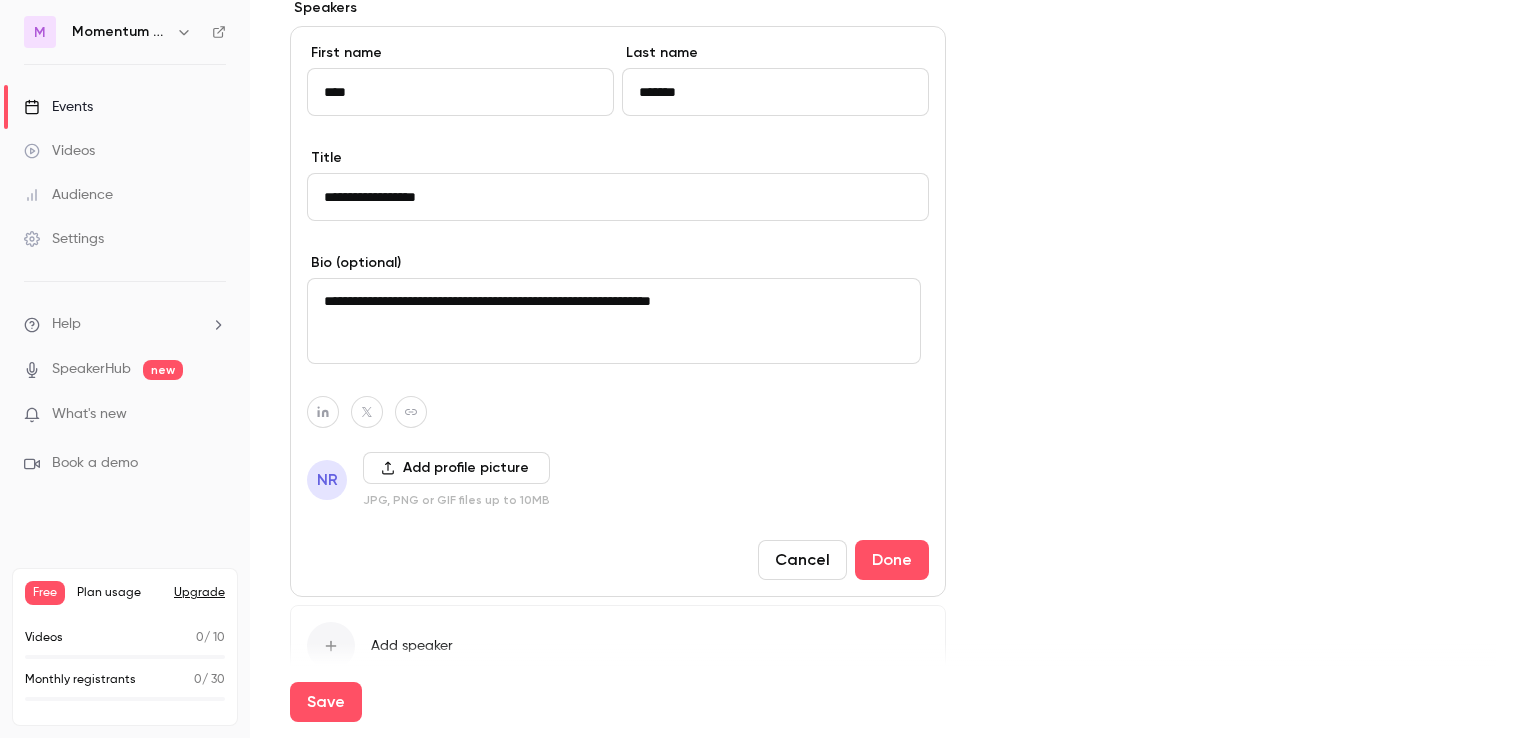 type on "**********" 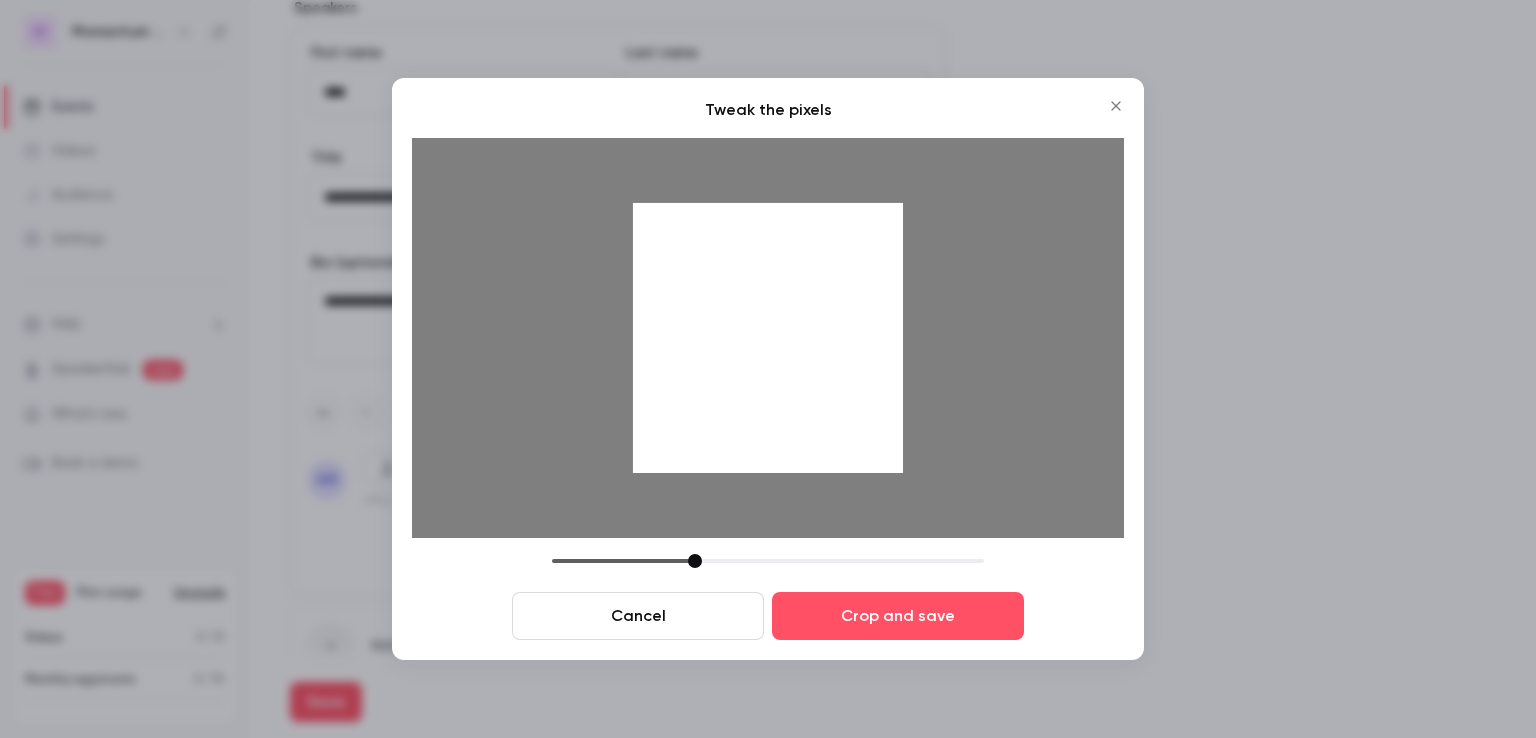 drag, startPoint x: 814, startPoint y: 369, endPoint x: 816, endPoint y: 384, distance: 15.132746 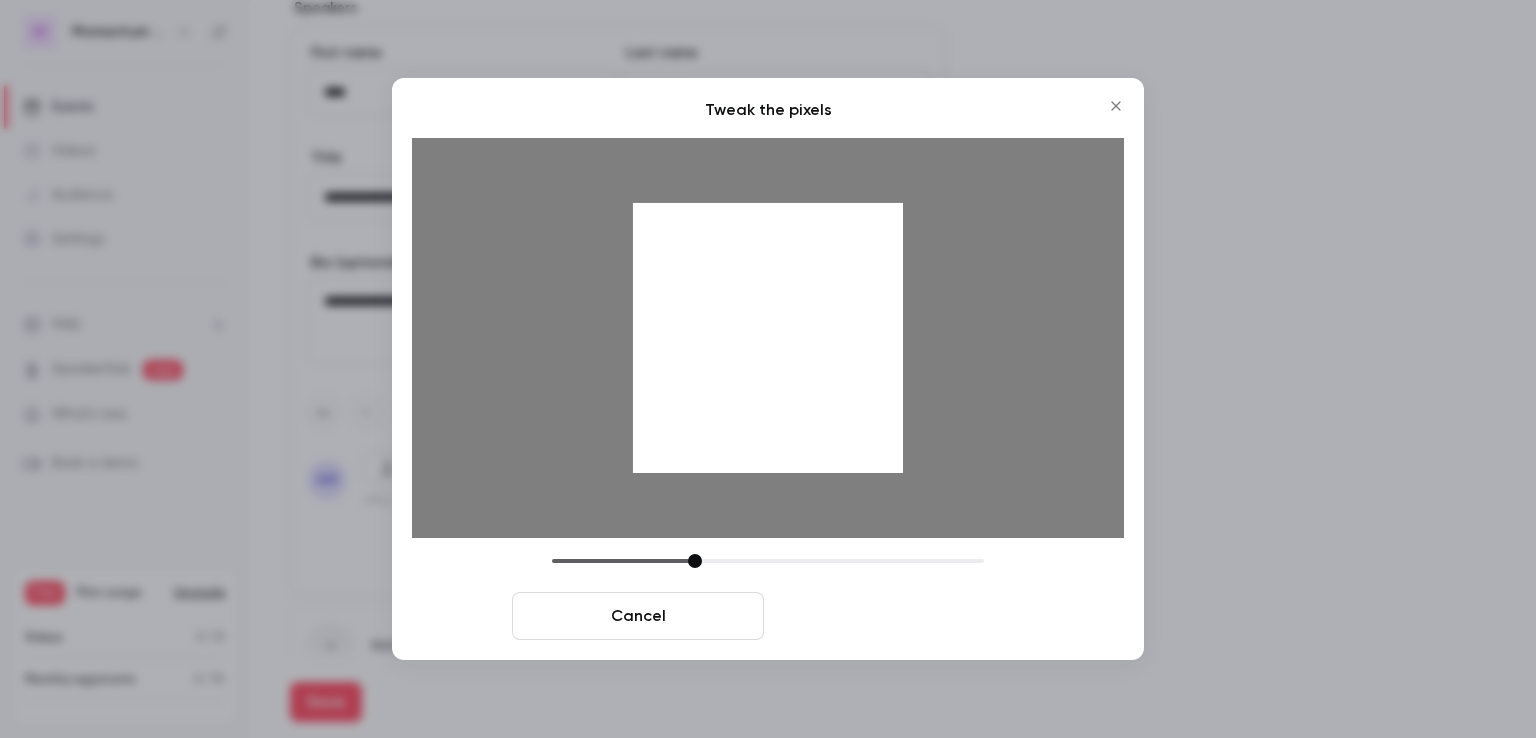 click on "Crop and save" at bounding box center (898, 616) 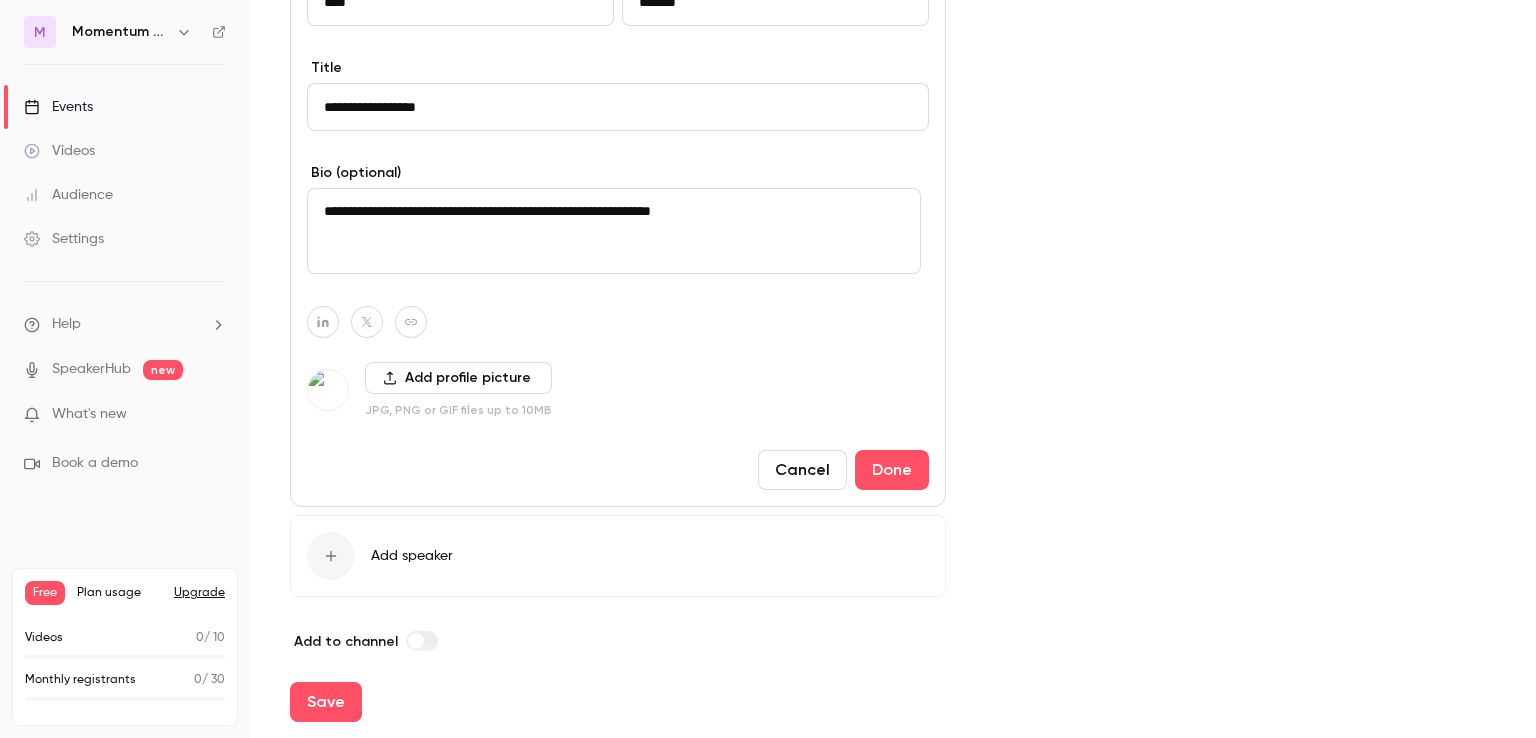 scroll, scrollTop: 957, scrollLeft: 0, axis: vertical 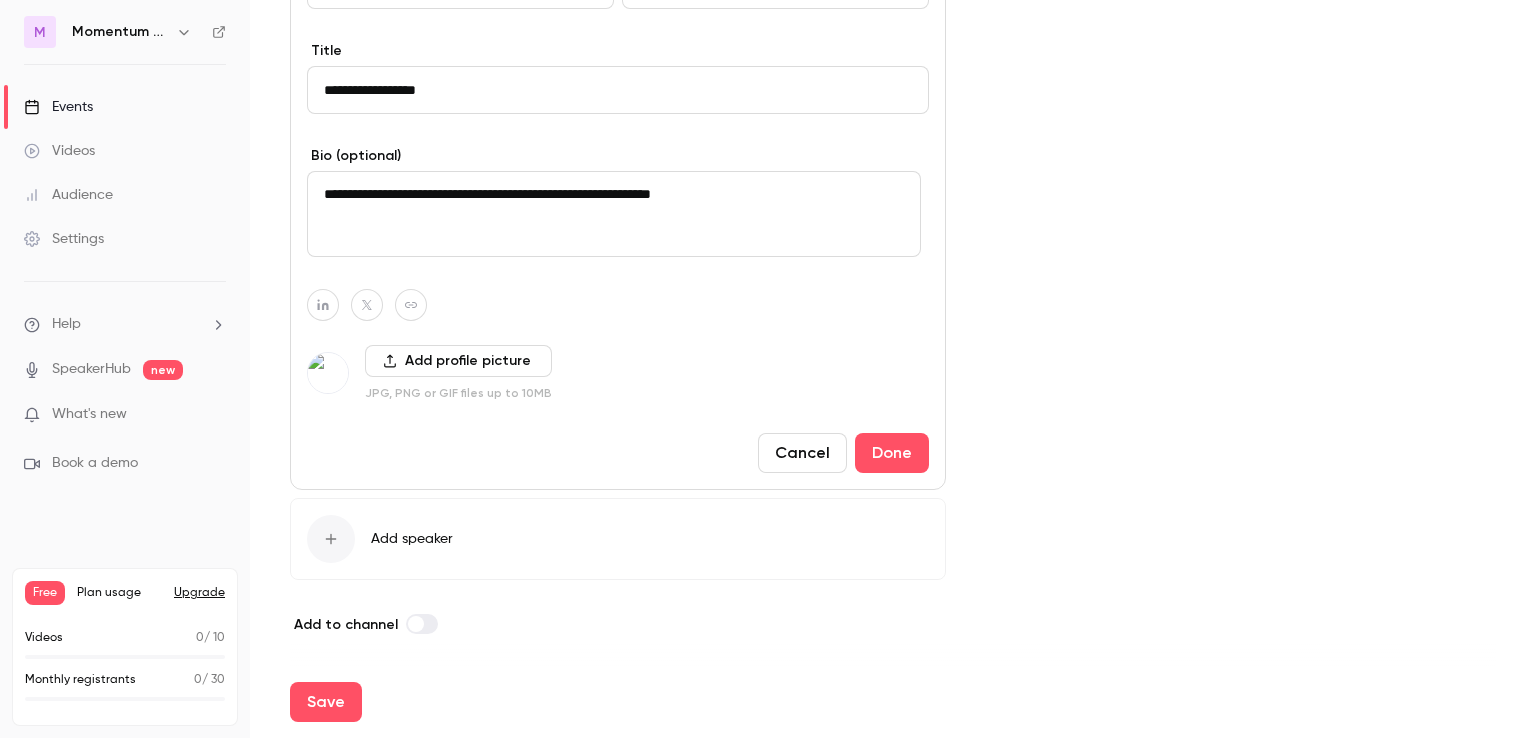 click at bounding box center [422, 624] 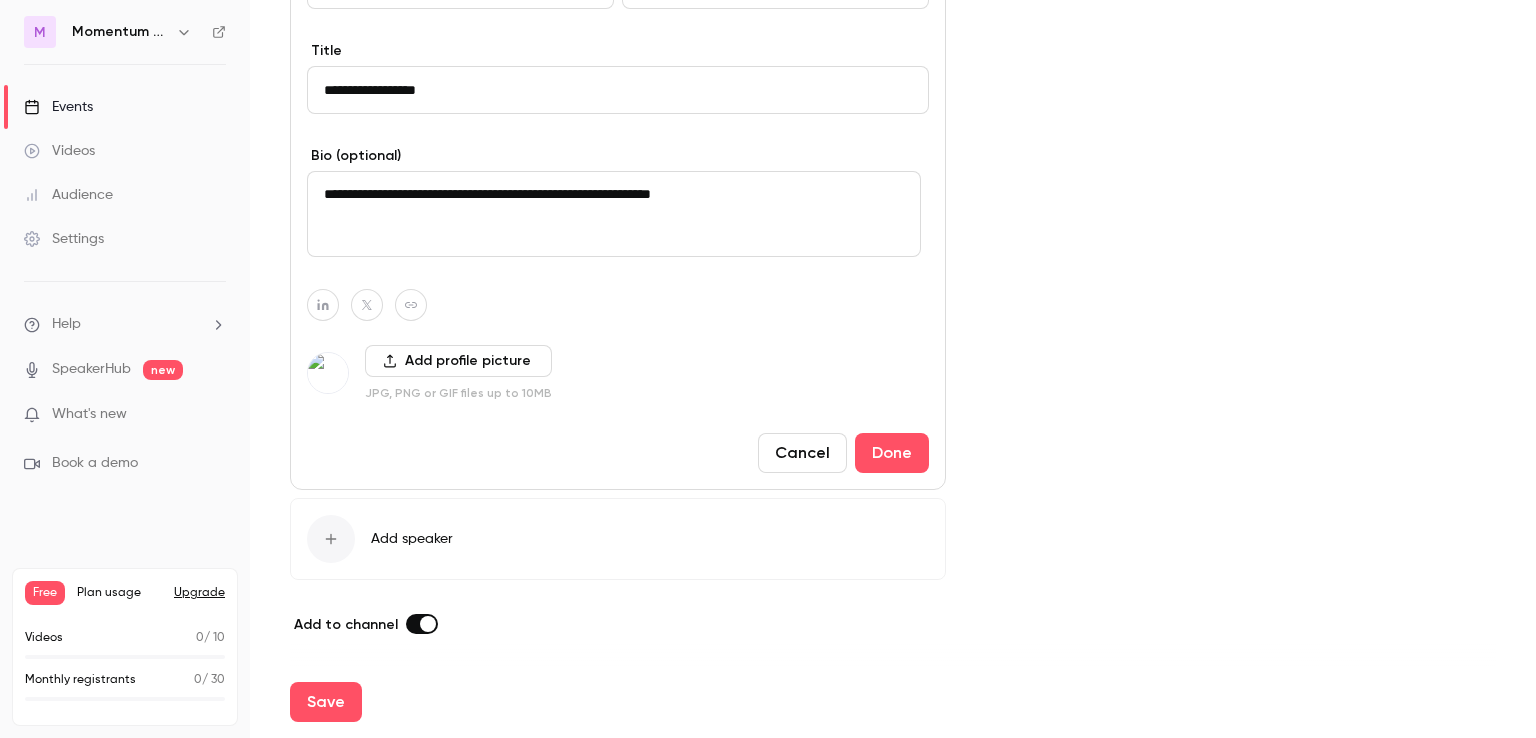 click on "Add to channel" at bounding box center [618, 624] 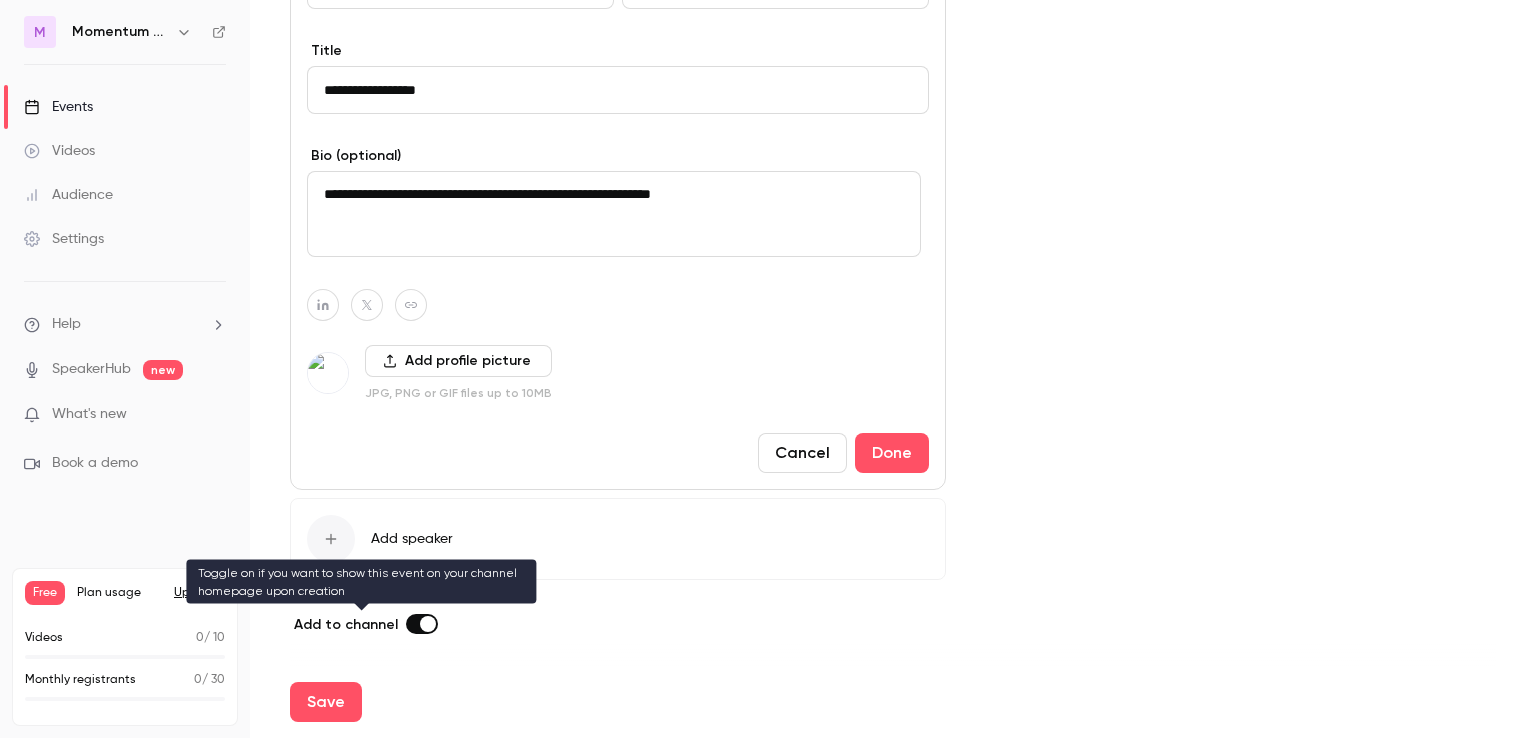 click at bounding box center [422, 624] 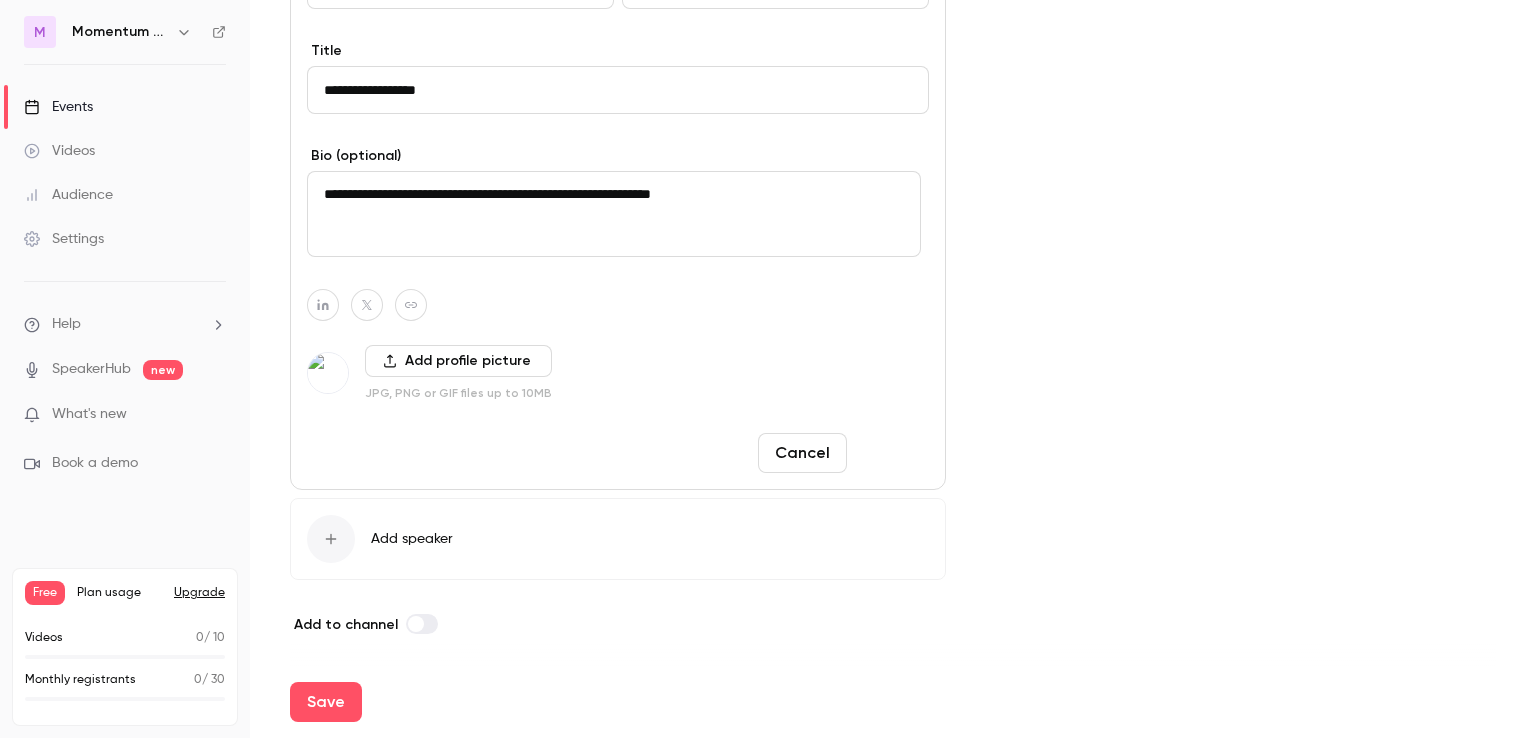 click on "Done" at bounding box center [892, 453] 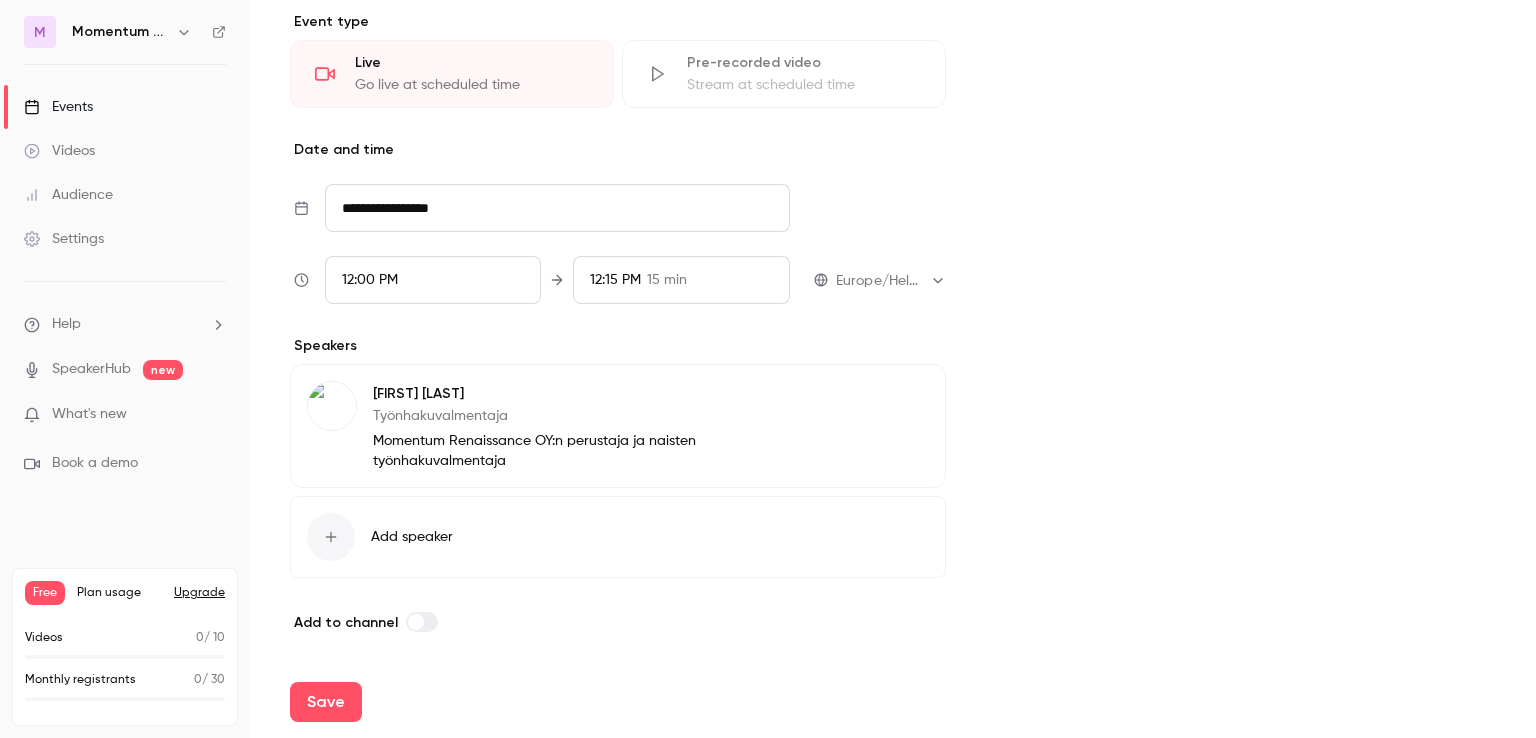 scroll, scrollTop: 511, scrollLeft: 0, axis: vertical 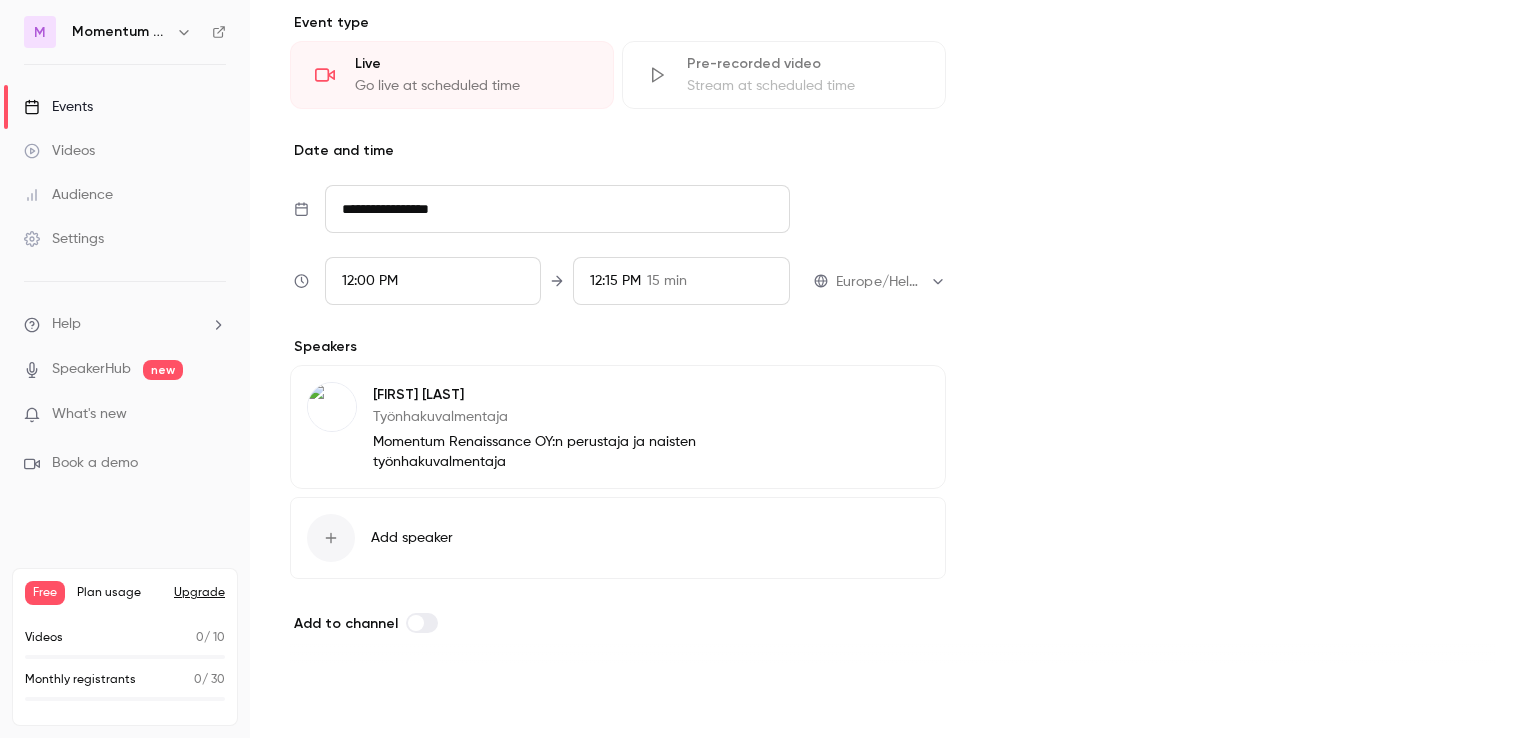 click on "Save" at bounding box center [326, 702] 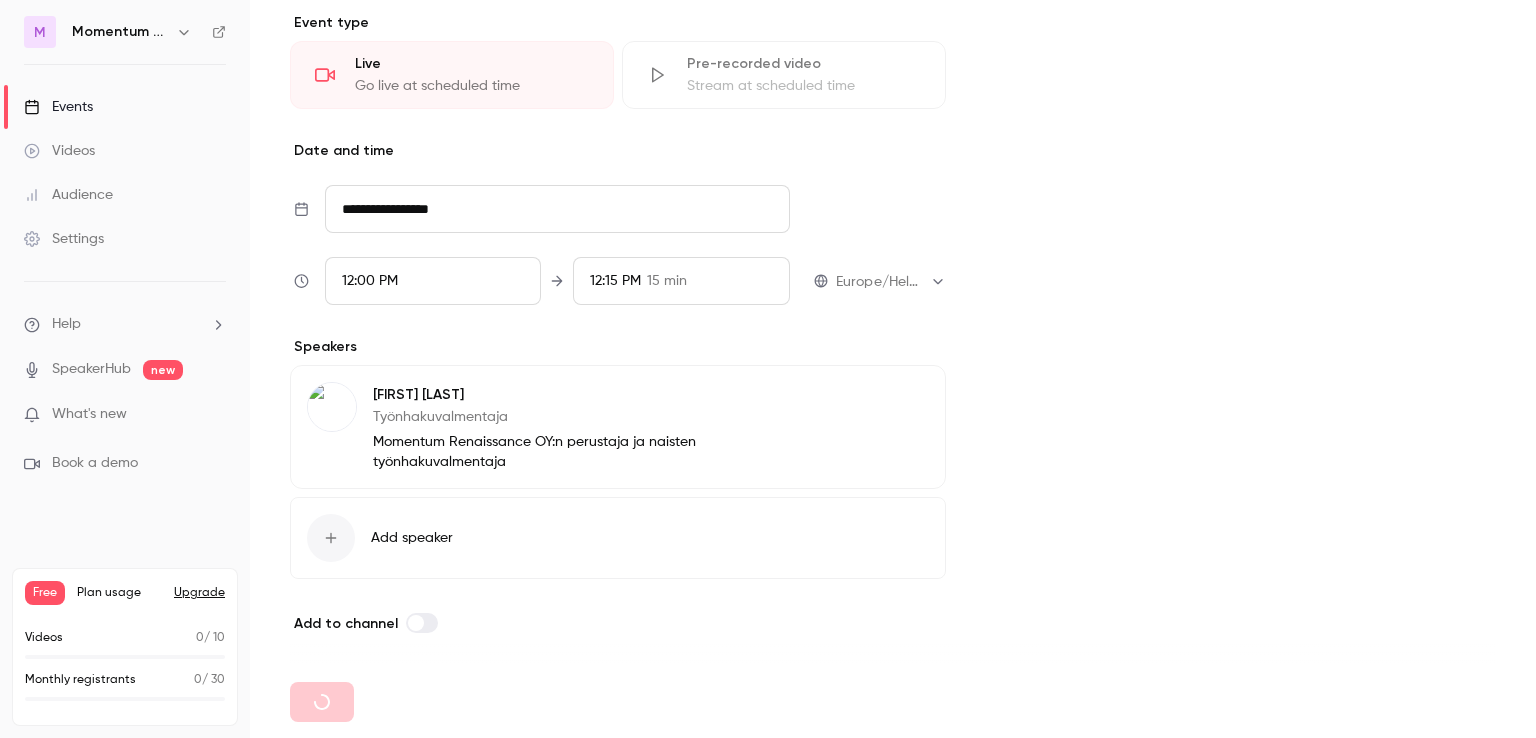 type 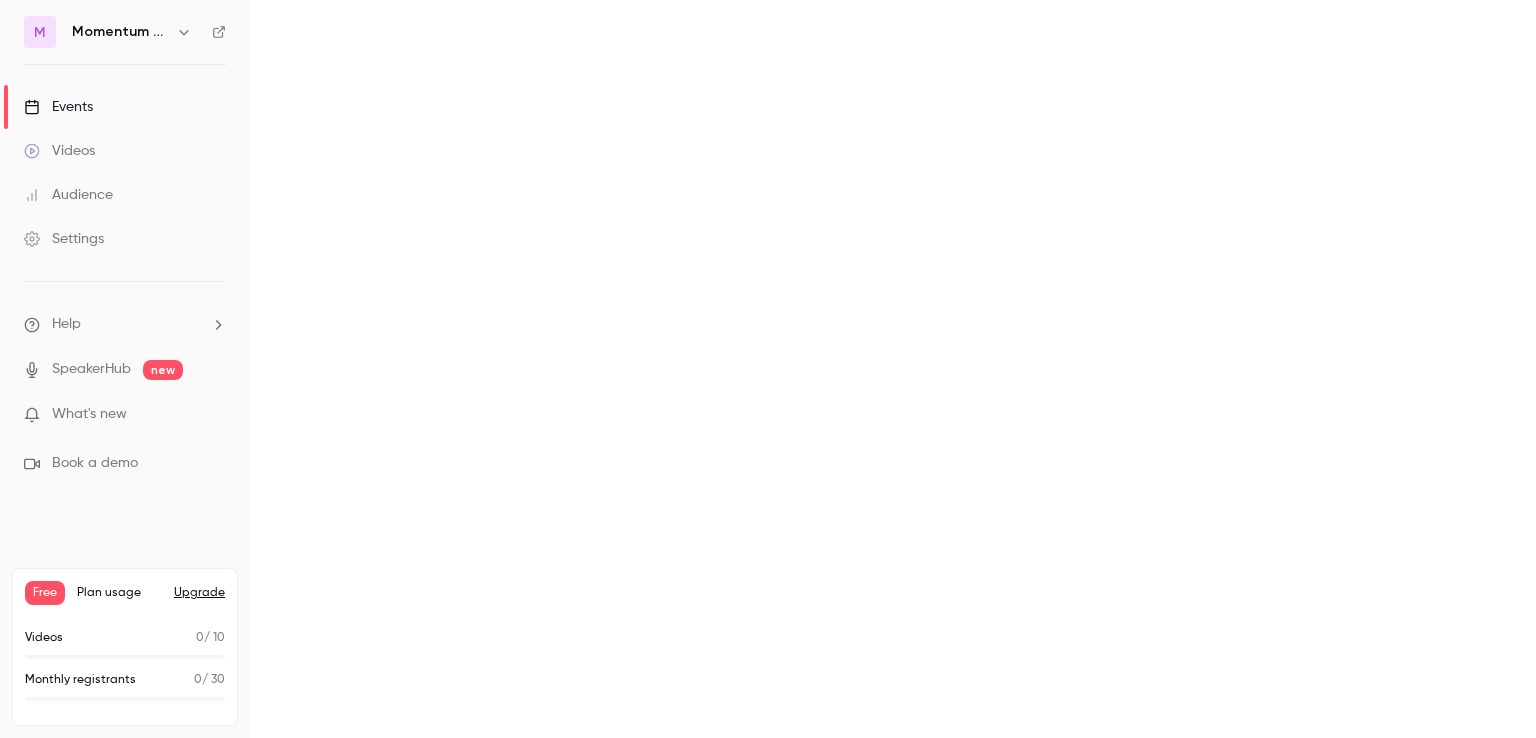 scroll, scrollTop: 0, scrollLeft: 0, axis: both 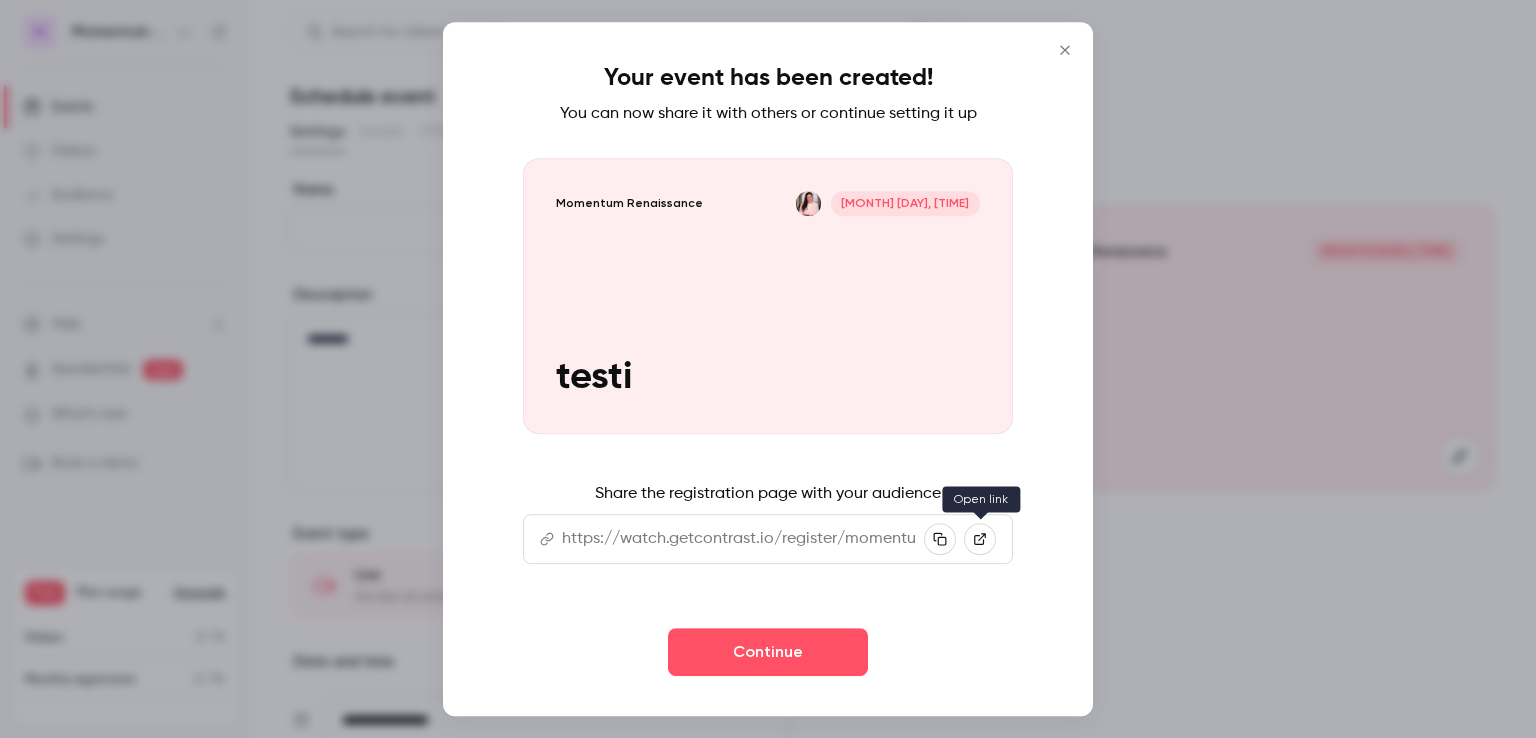 click 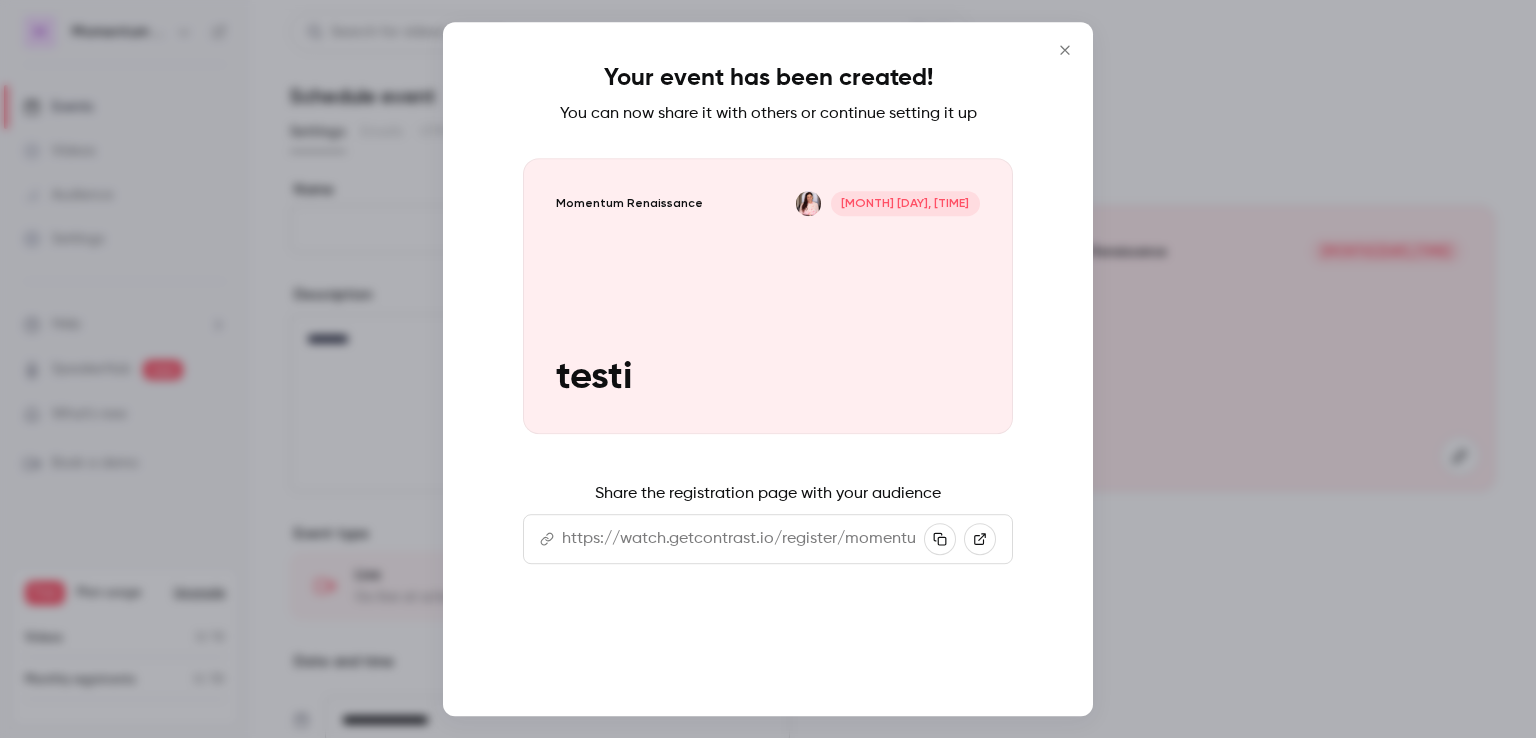 click on "Continue" at bounding box center [768, 652] 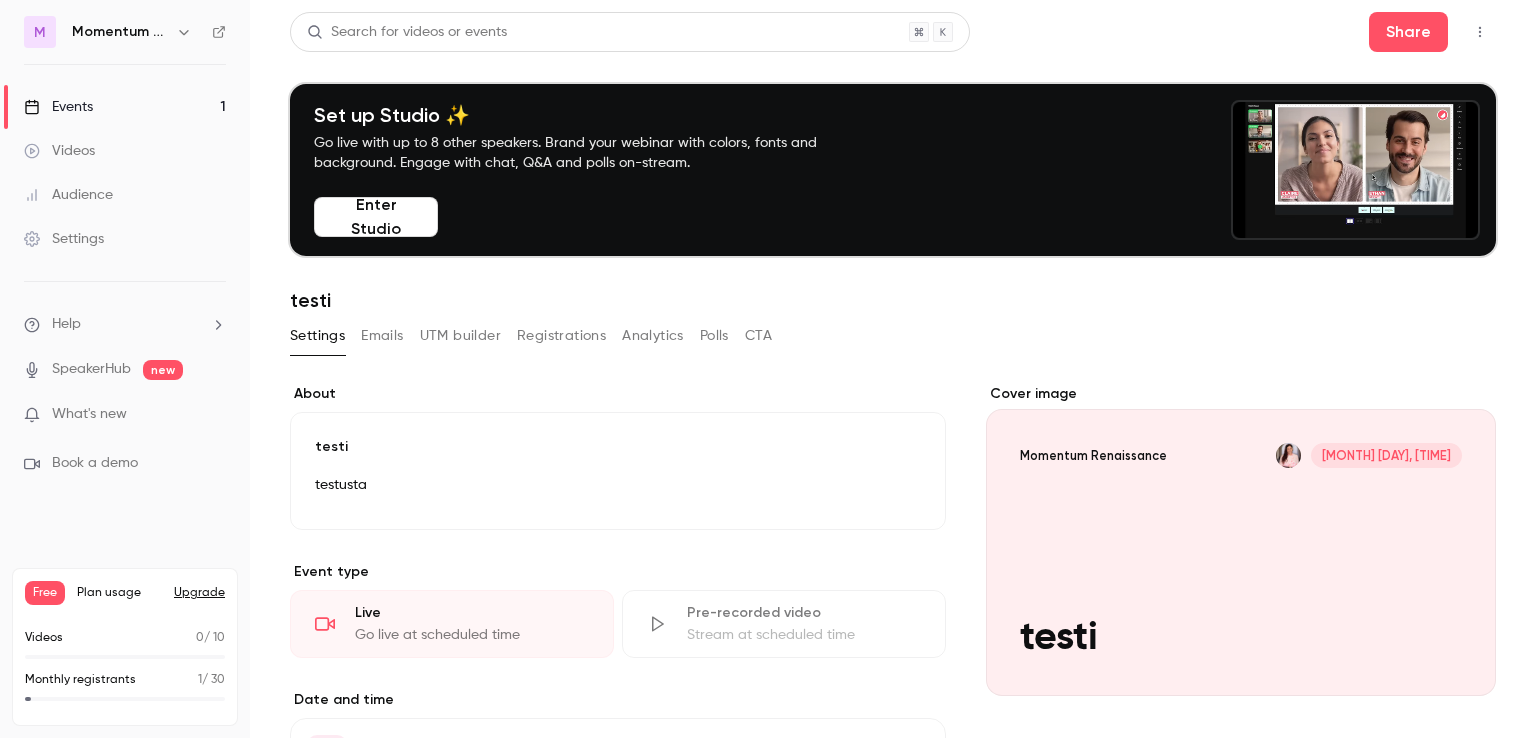 scroll, scrollTop: 22, scrollLeft: 0, axis: vertical 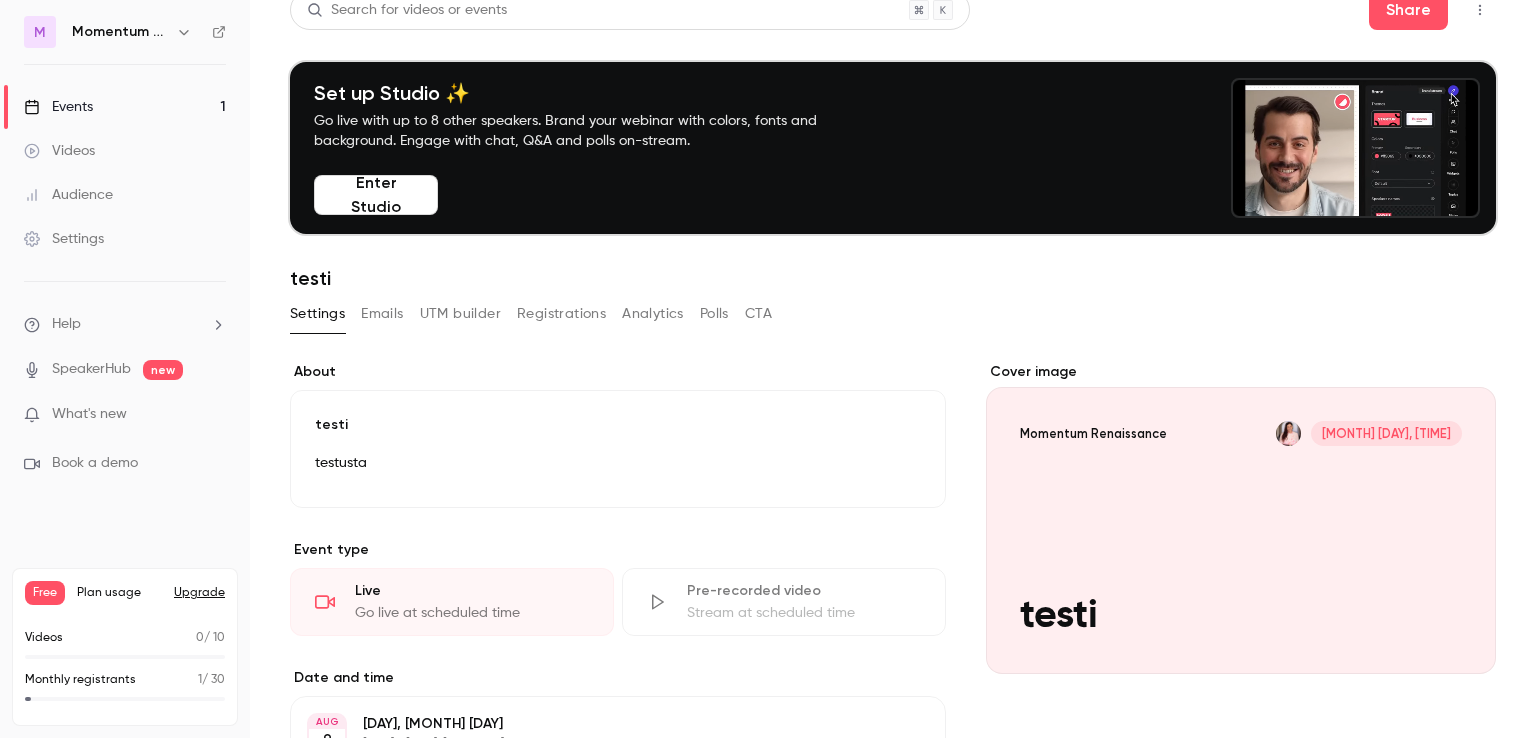 click on "Emails" at bounding box center (382, 314) 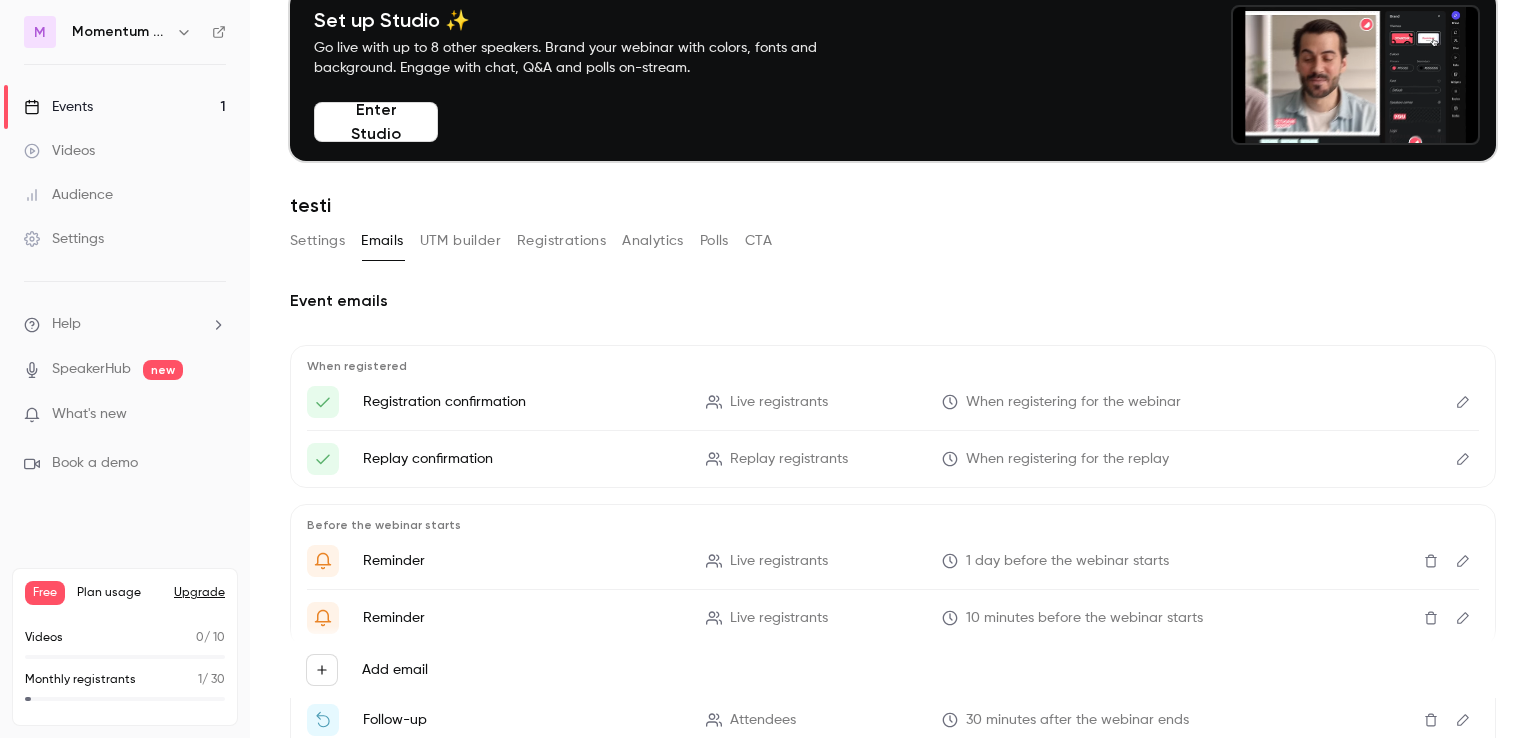 scroll, scrollTop: 93, scrollLeft: 0, axis: vertical 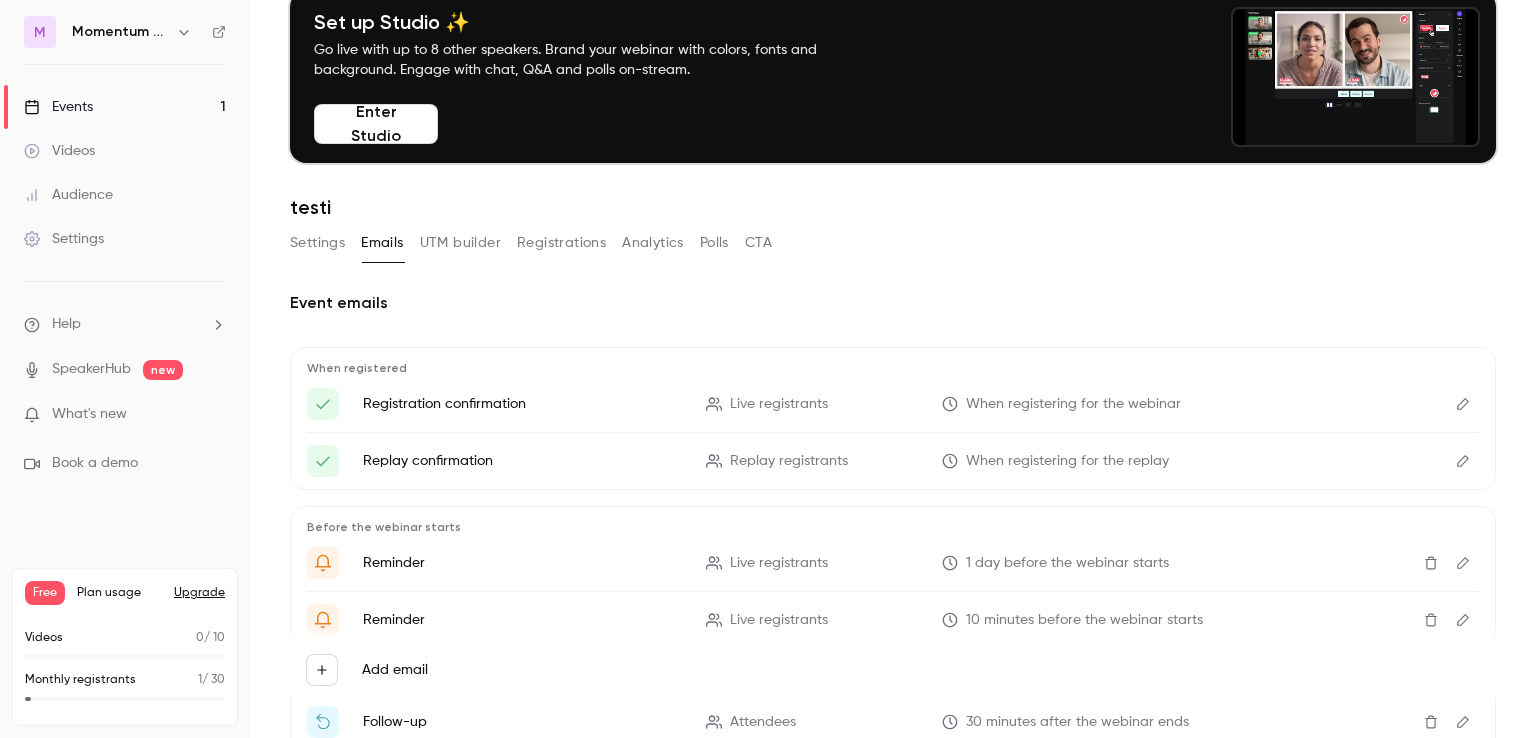 click on "UTM builder" at bounding box center (460, 243) 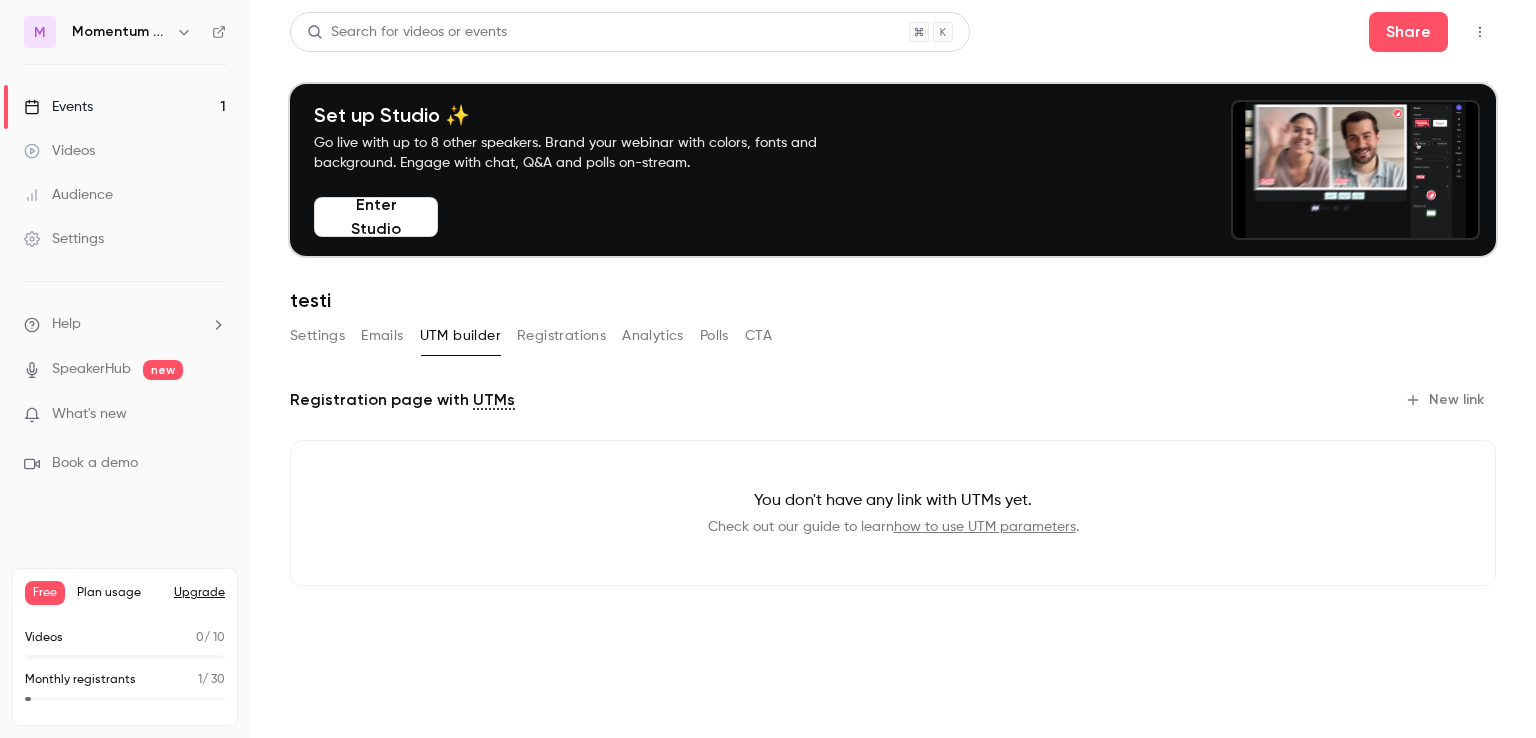 scroll, scrollTop: 0, scrollLeft: 0, axis: both 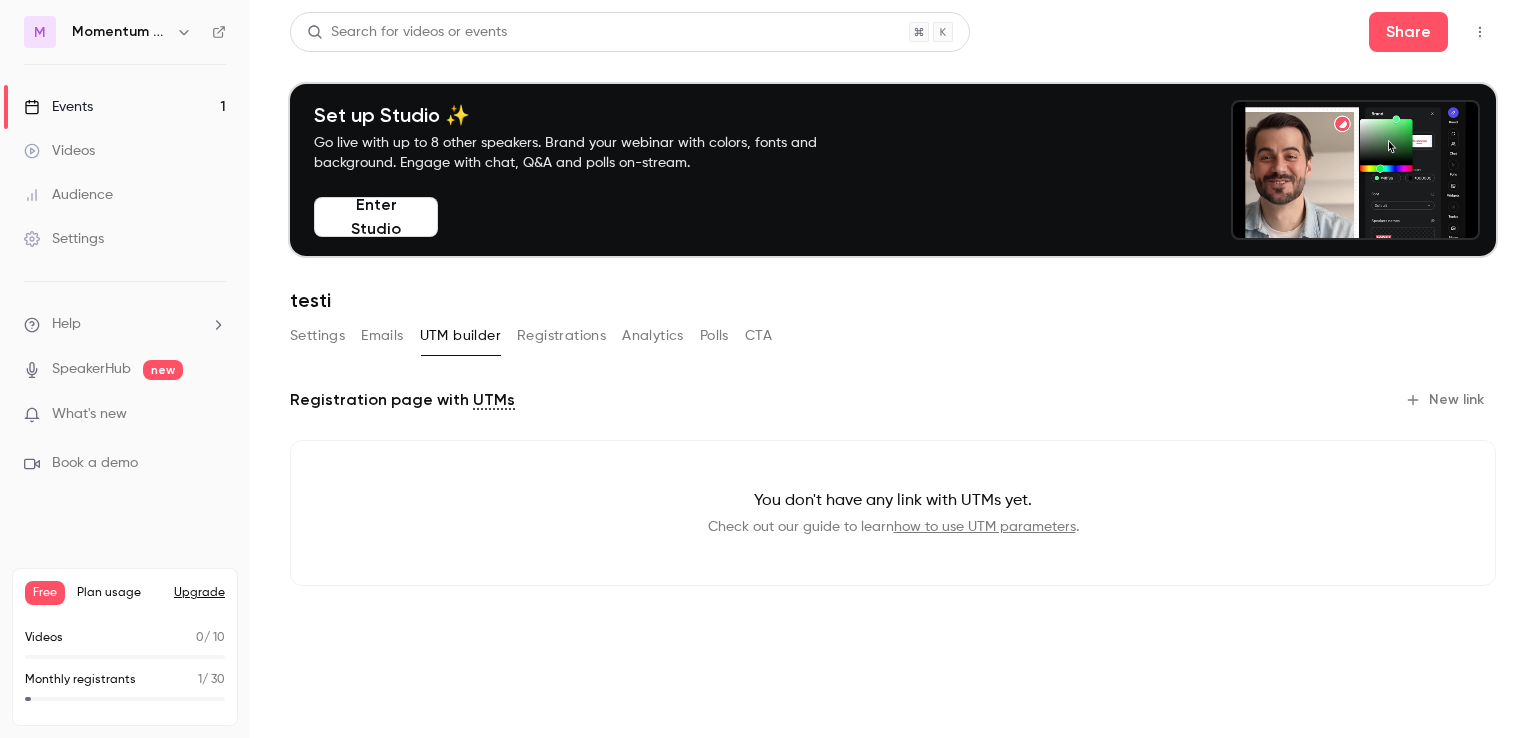 click on "Registrations" at bounding box center [561, 336] 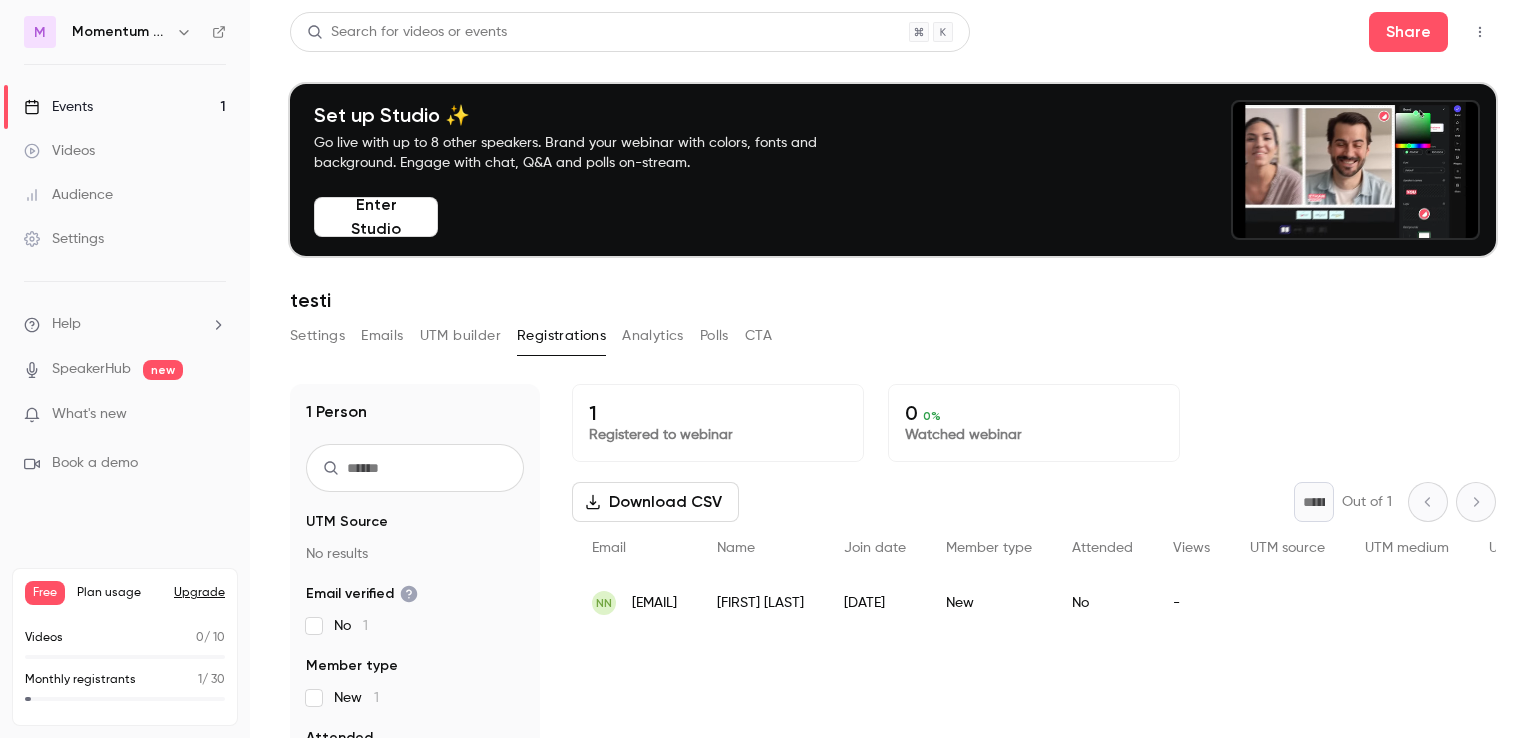 scroll, scrollTop: 196, scrollLeft: 0, axis: vertical 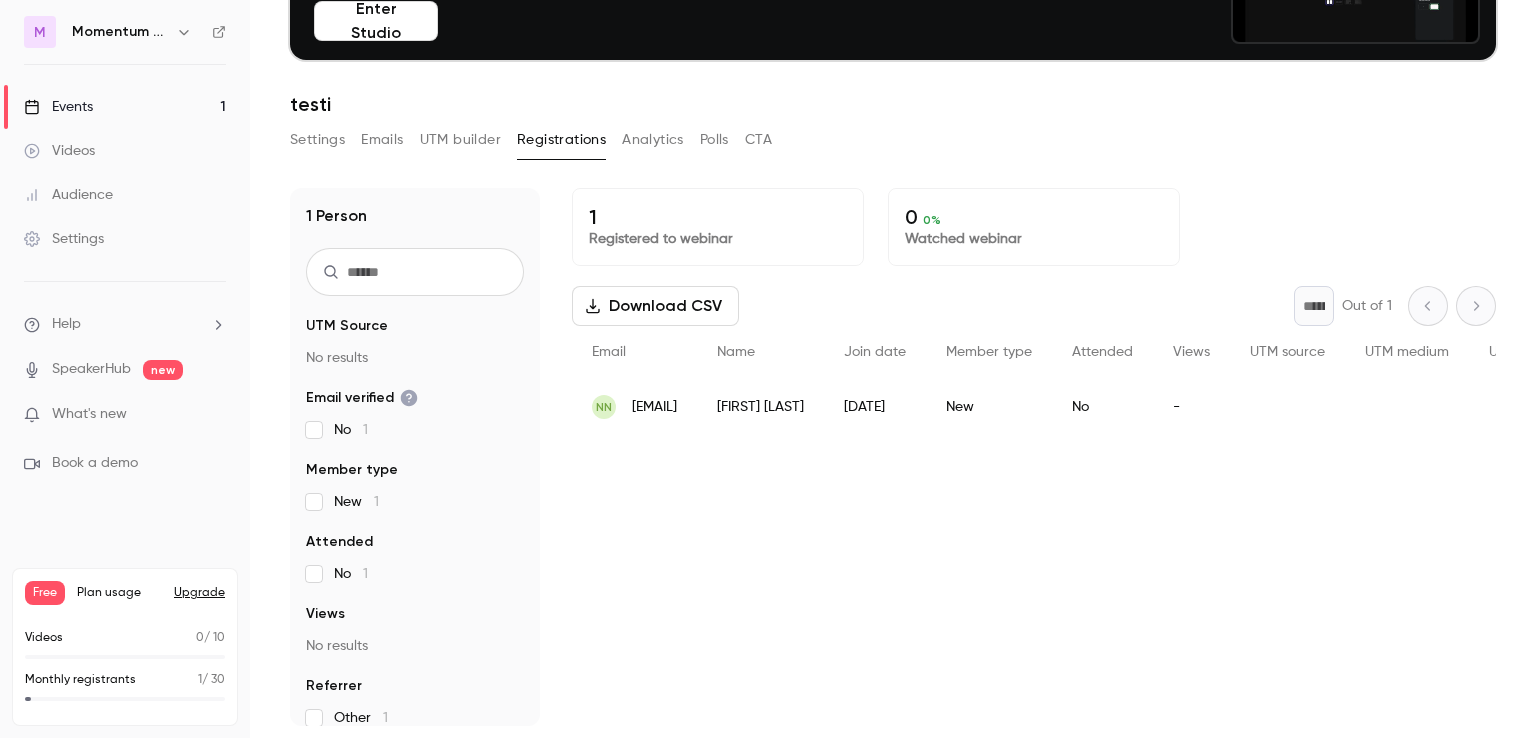 click on "[EMAIL]" at bounding box center [654, 407] 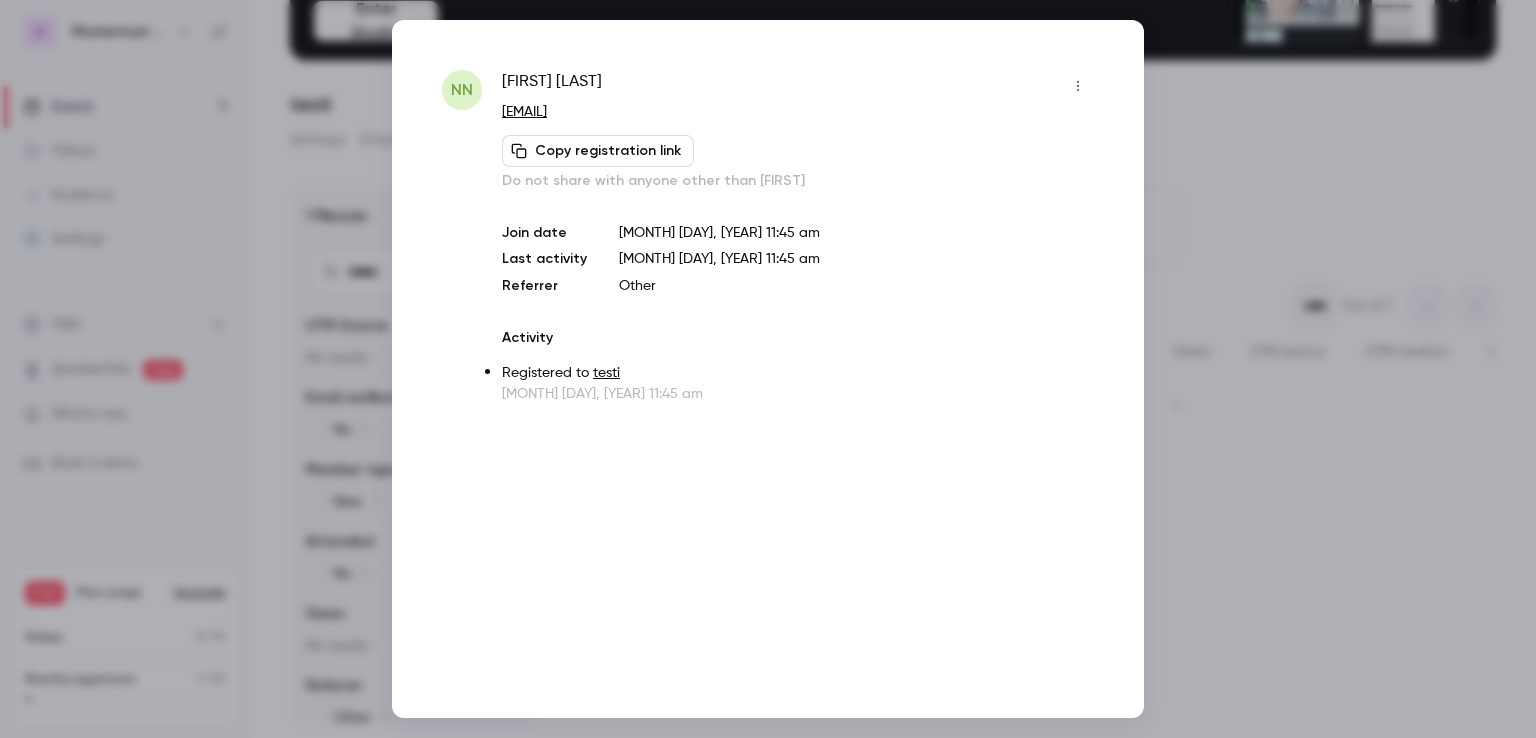 drag, startPoint x: 600, startPoint y: 81, endPoint x: 471, endPoint y: 77, distance: 129.062 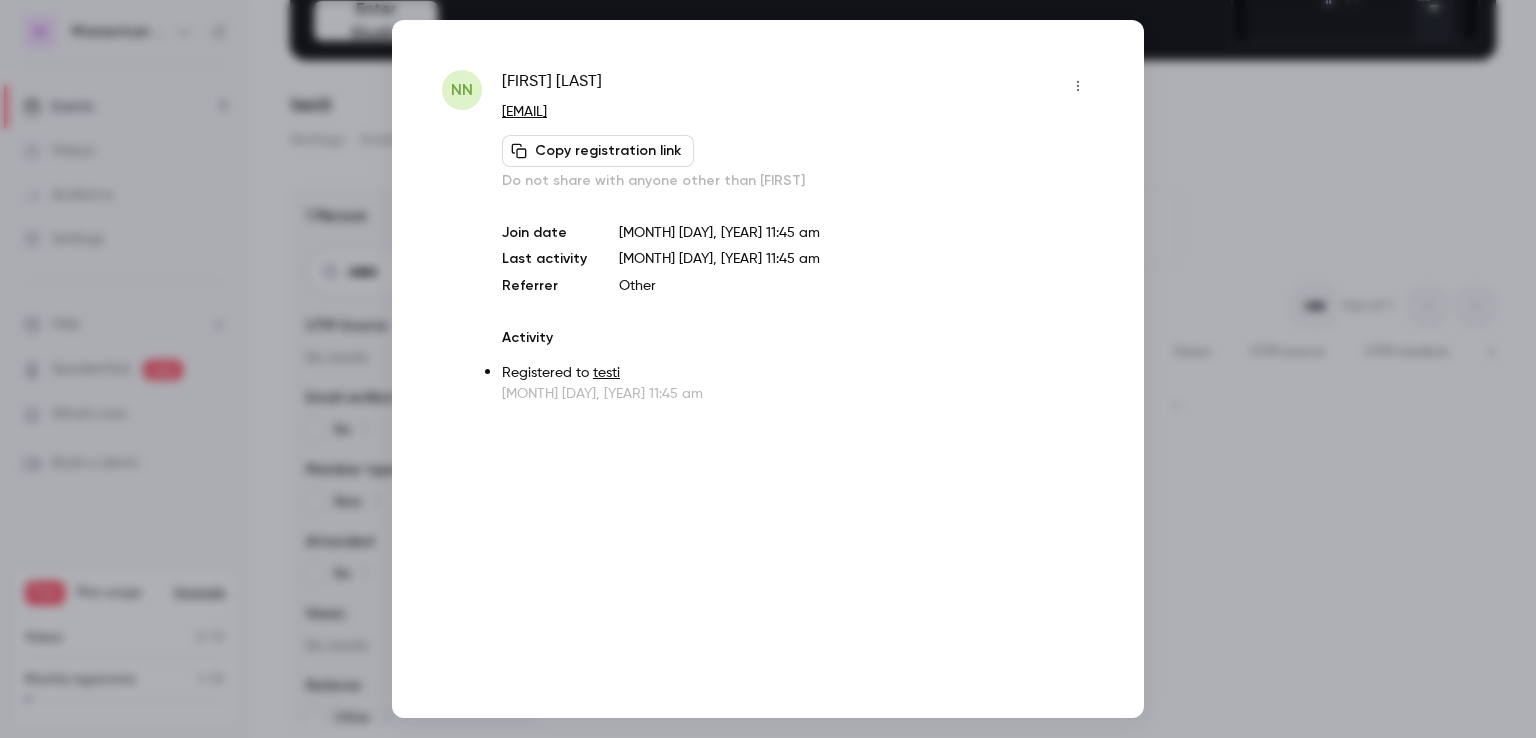 click on "[FIRST] [LAST]   [LAST] [EMAIL] Copy registration link Do not share with anyone other than [FIRST] Join date [DATE]   [TIME]   [TIME] Last activity [DATE]   [TIME] Referrer Other Activity Registered to   [LAST] [DATE]   [TIME]" at bounding box center [768, 237] 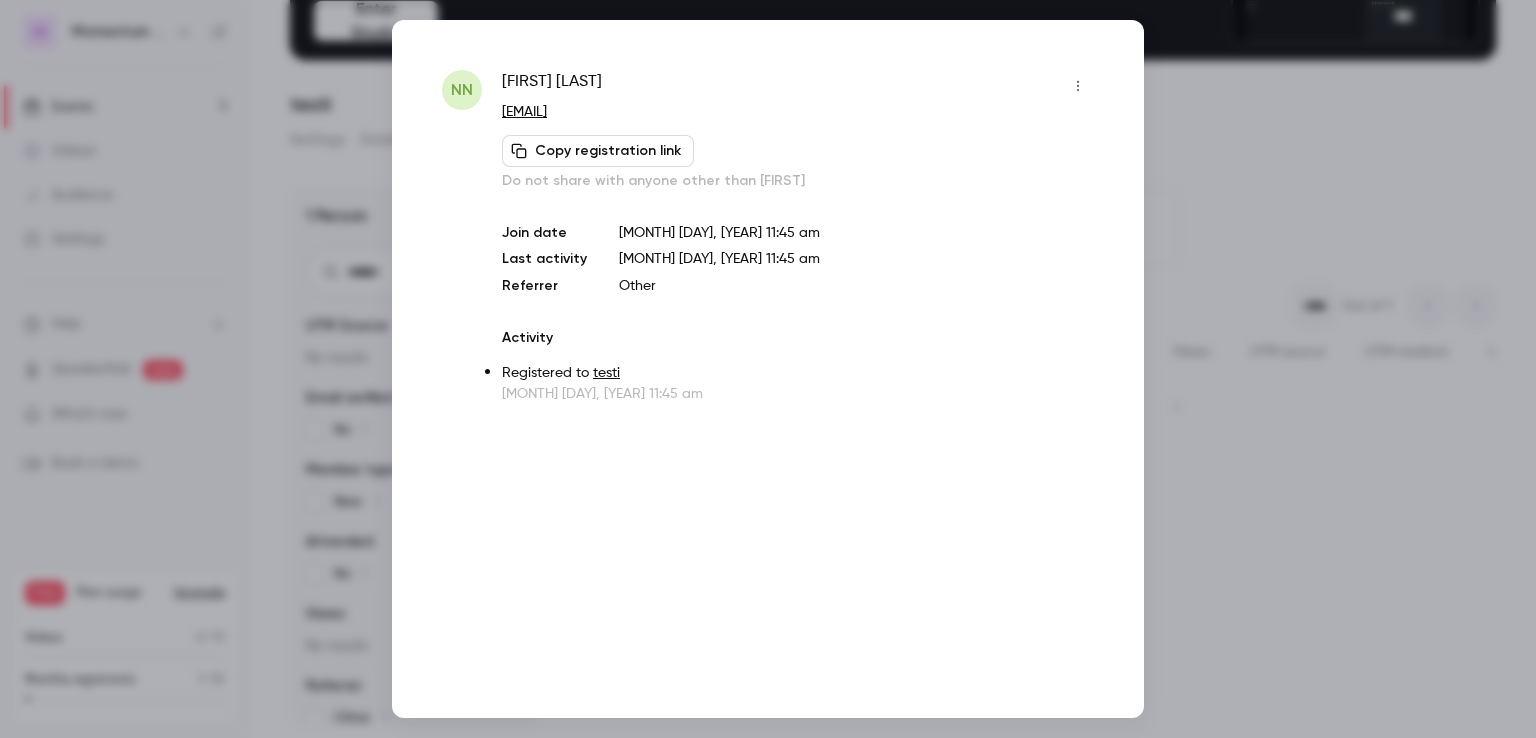 click at bounding box center [768, 369] 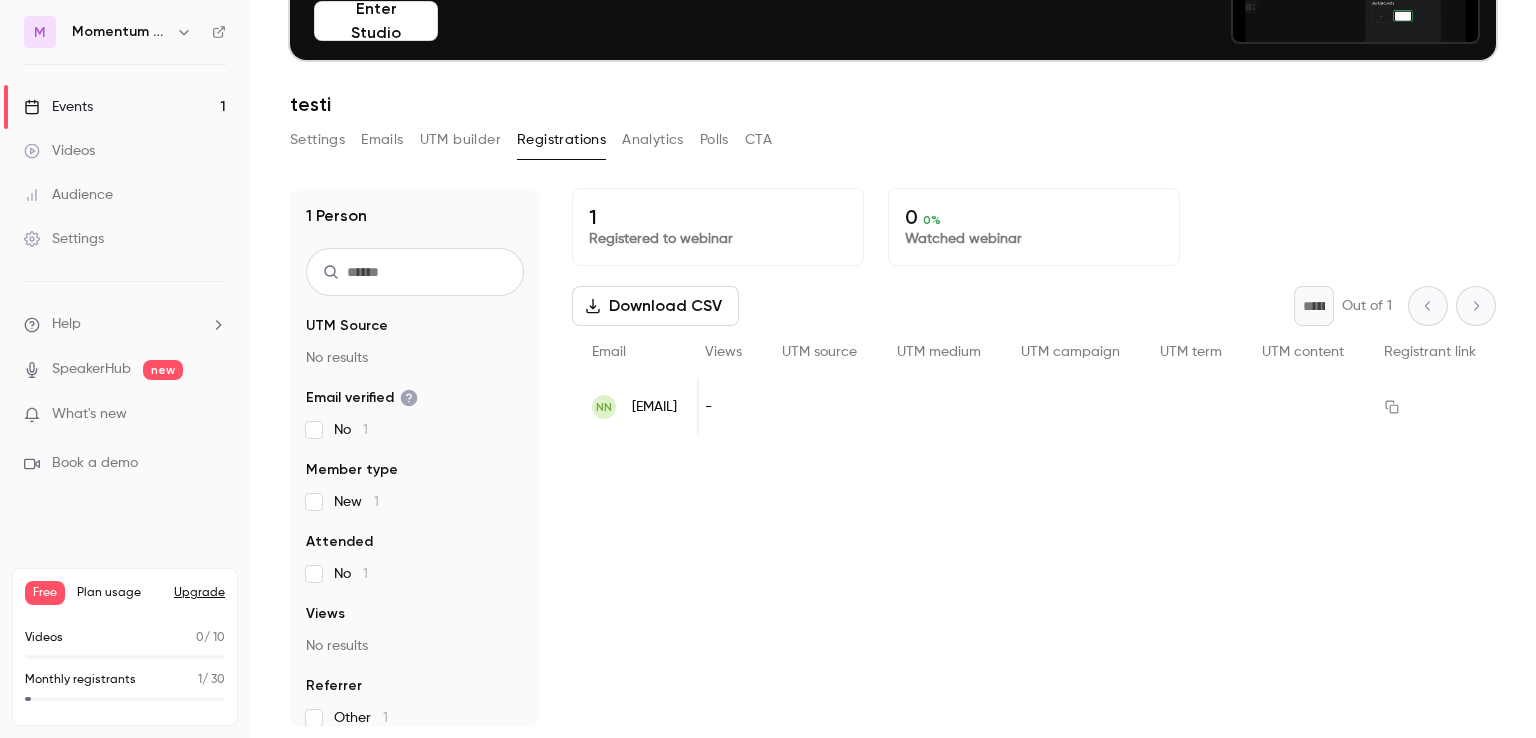 scroll, scrollTop: 0, scrollLeft: 0, axis: both 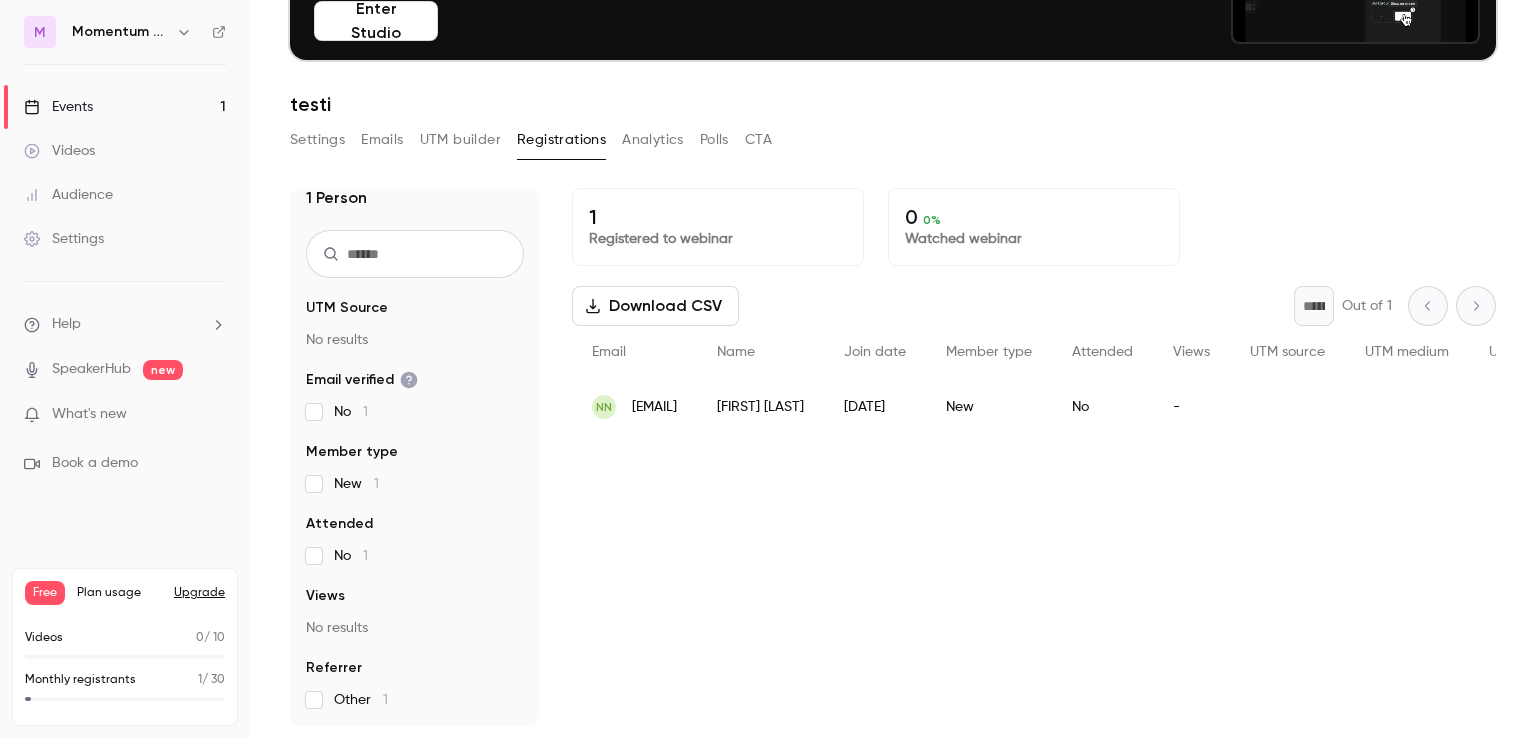 click on "Events" at bounding box center [58, 107] 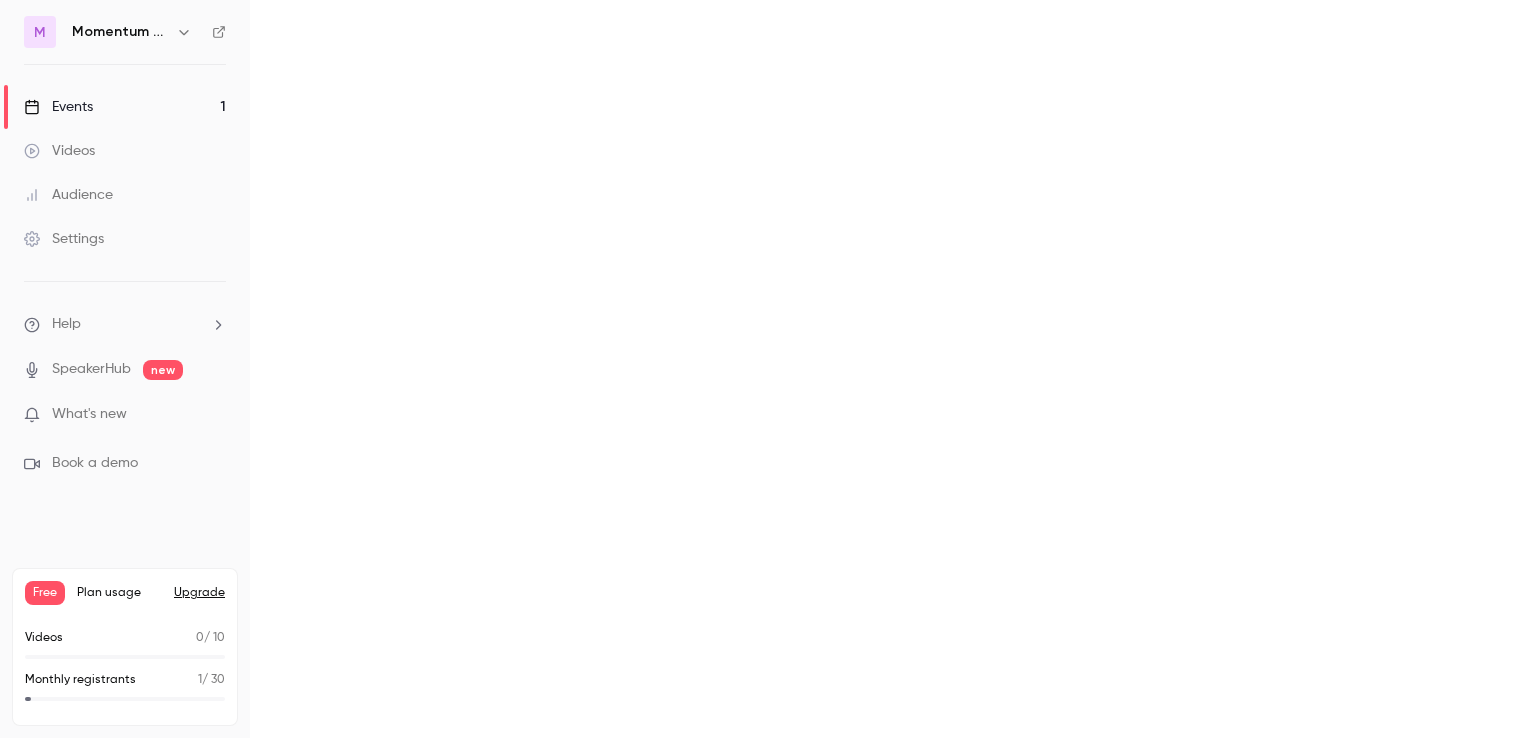 scroll, scrollTop: 0, scrollLeft: 0, axis: both 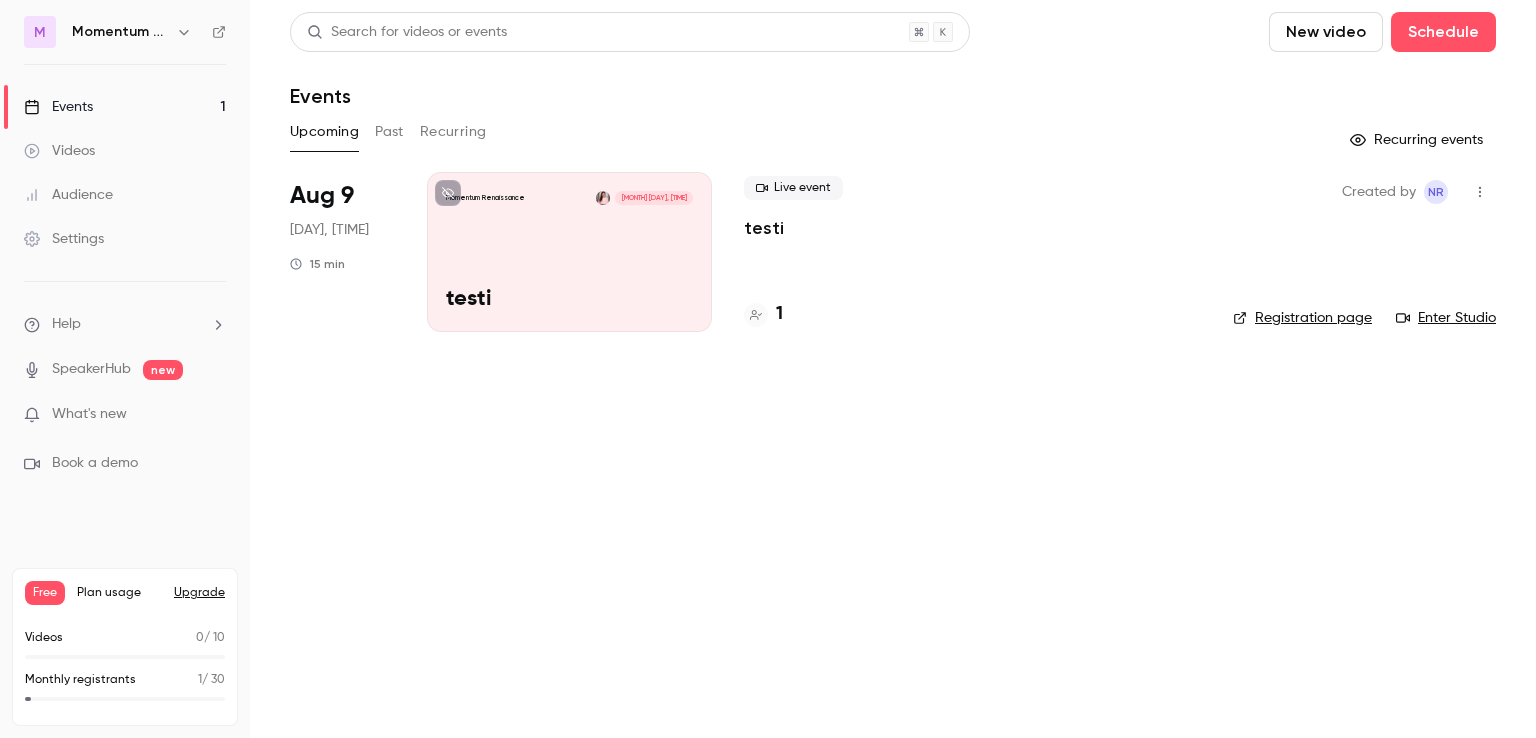 click on "Momentum Renaissance [DATE], [TIME] [LAST]" at bounding box center [569, 252] 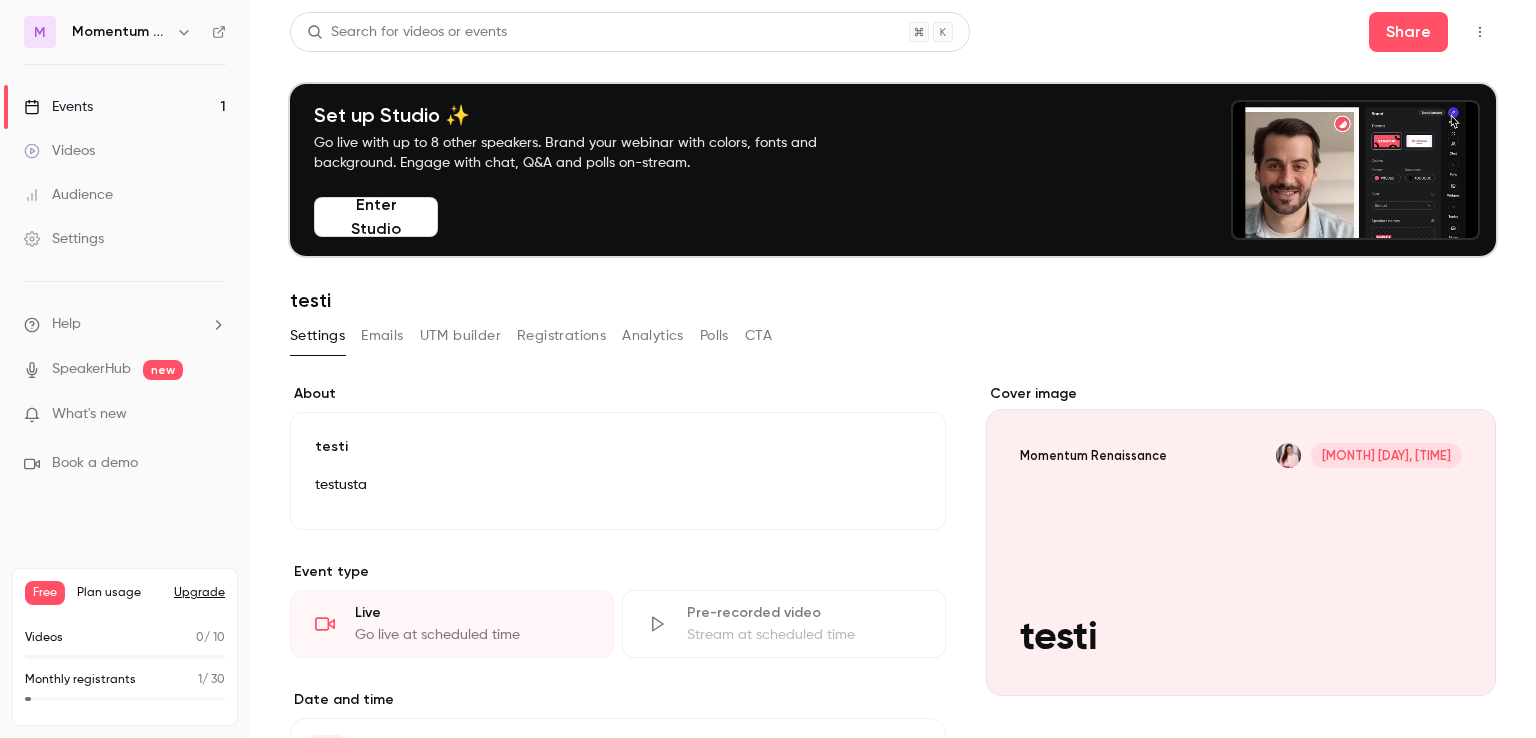 click on "Enter Studio" at bounding box center [376, 217] 